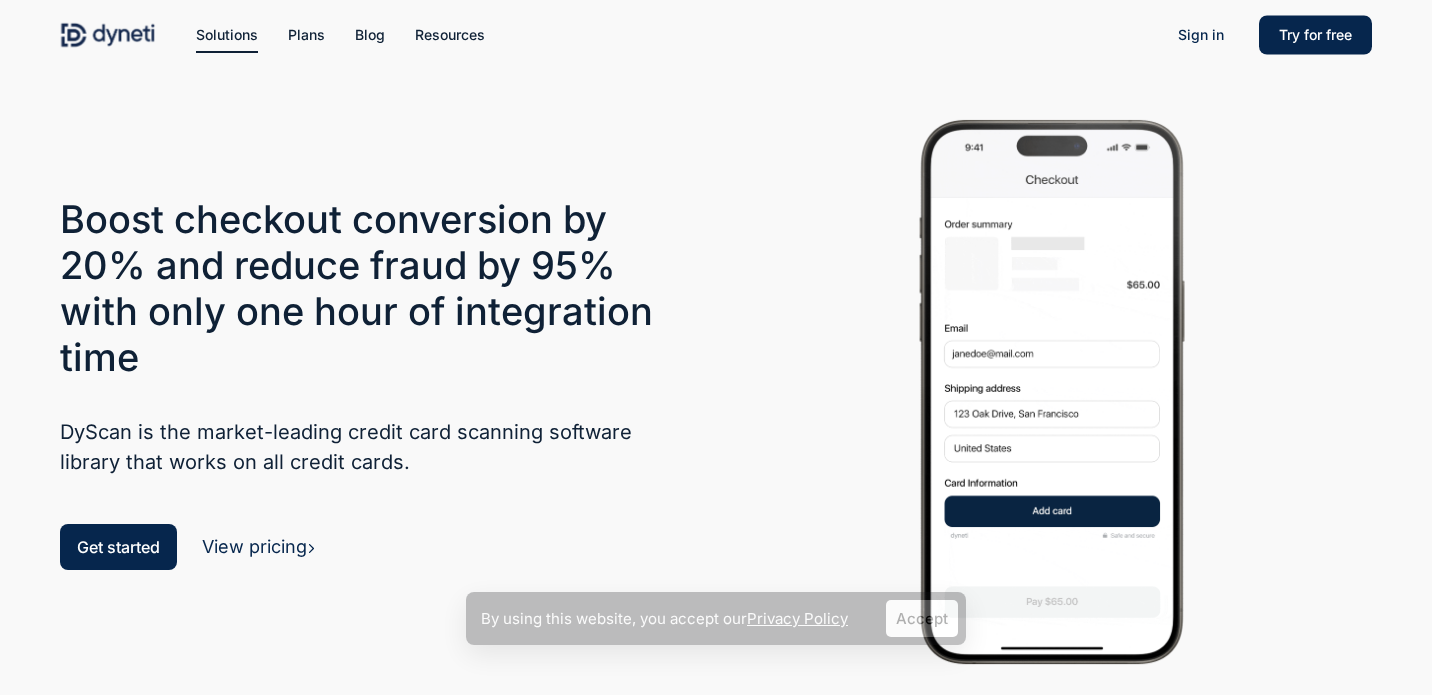 scroll, scrollTop: 0, scrollLeft: 0, axis: both 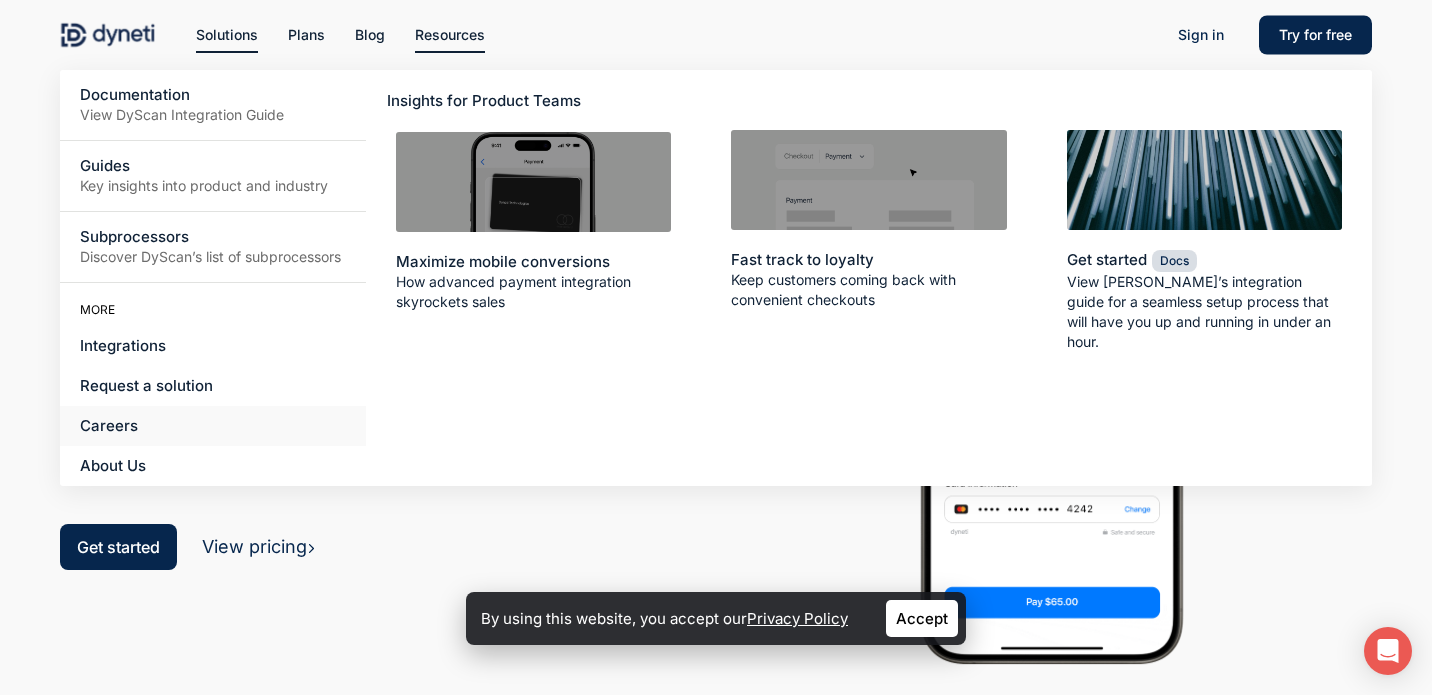 click on "Careers" at bounding box center (109, 425) 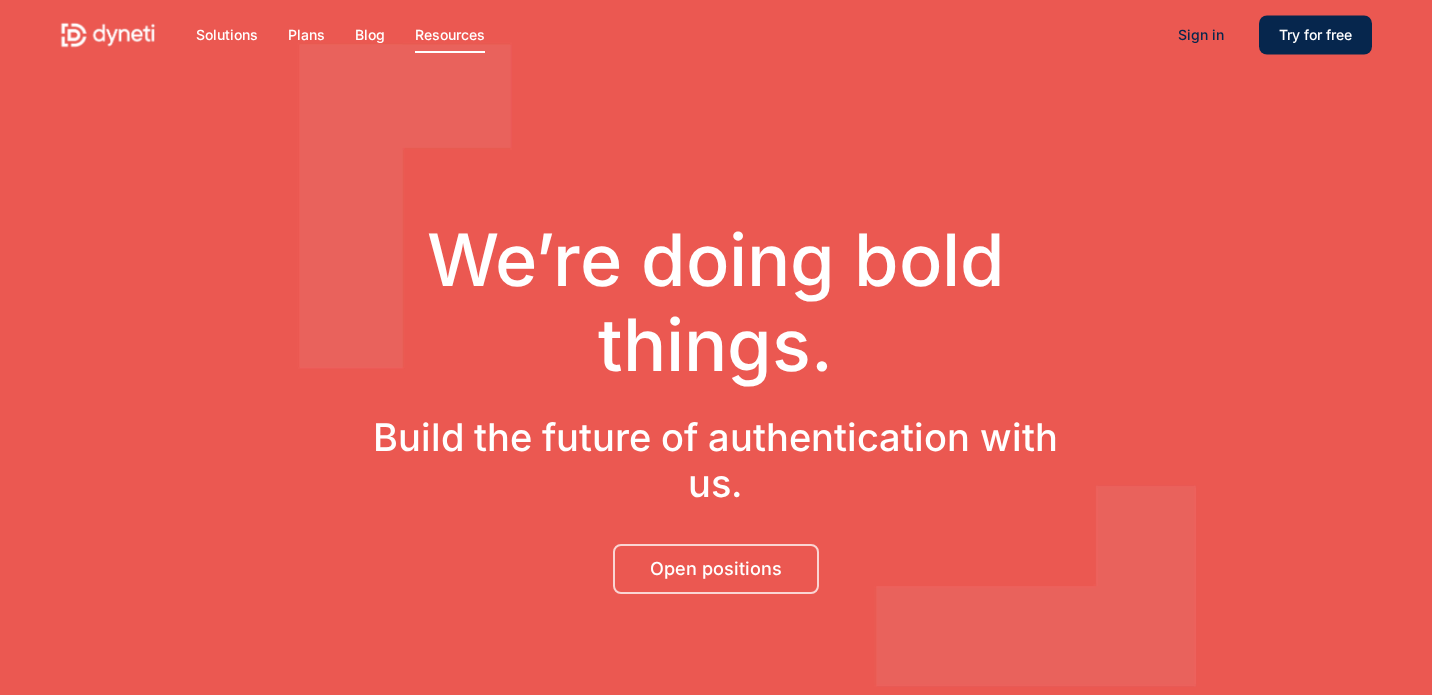 scroll, scrollTop: 0, scrollLeft: 0, axis: both 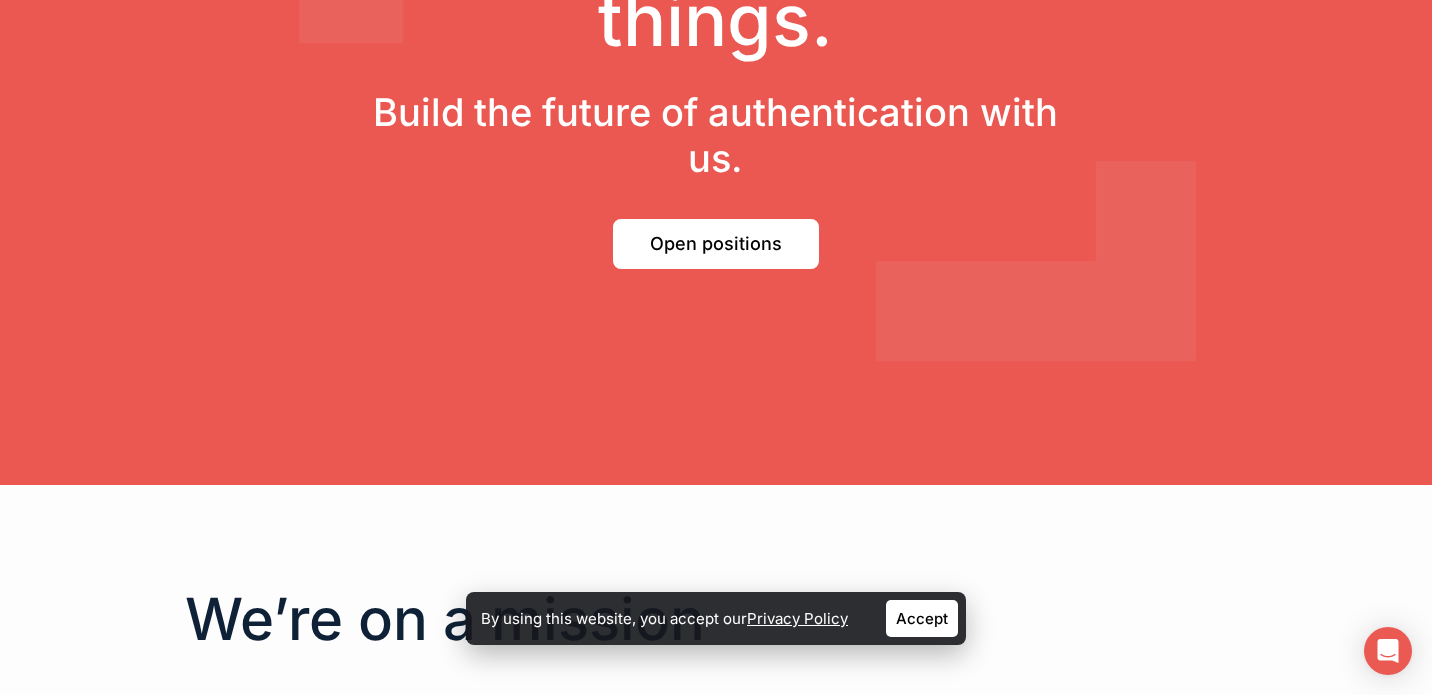 click on "Open positions" at bounding box center [716, 244] 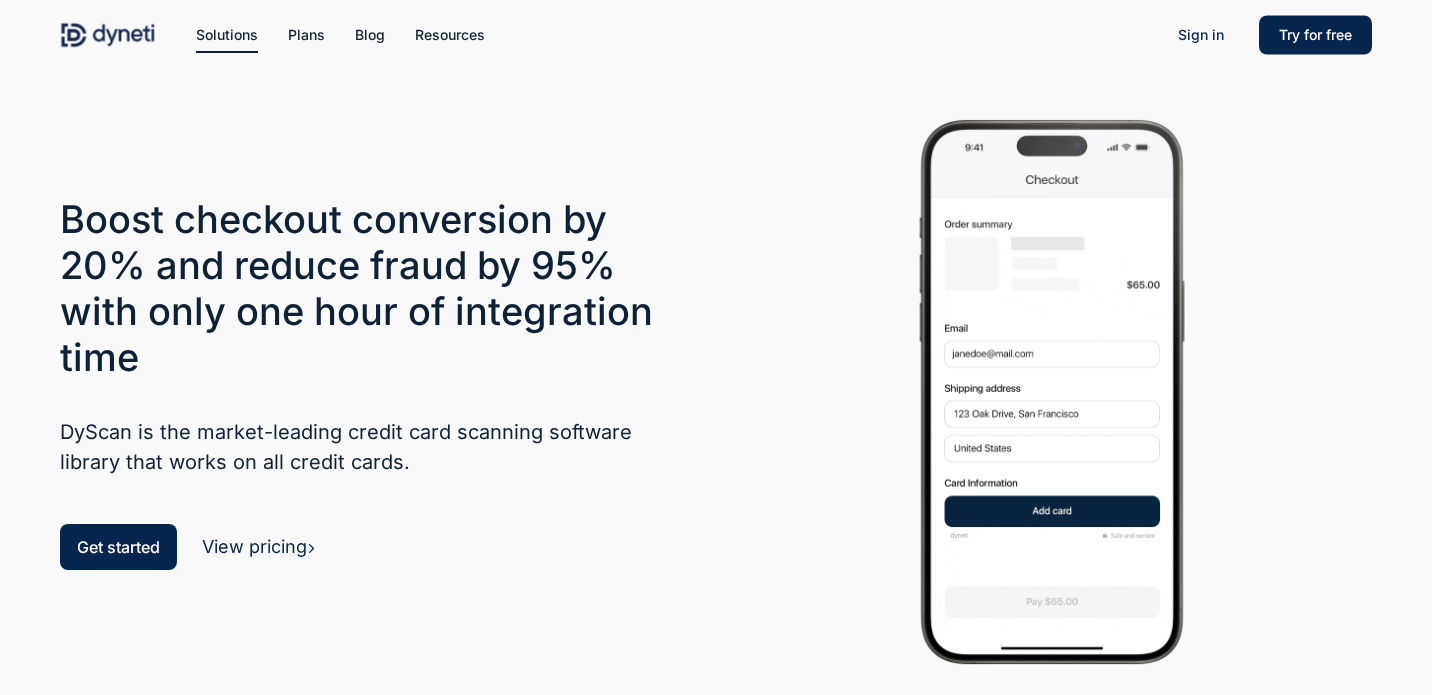 scroll, scrollTop: 0, scrollLeft: 0, axis: both 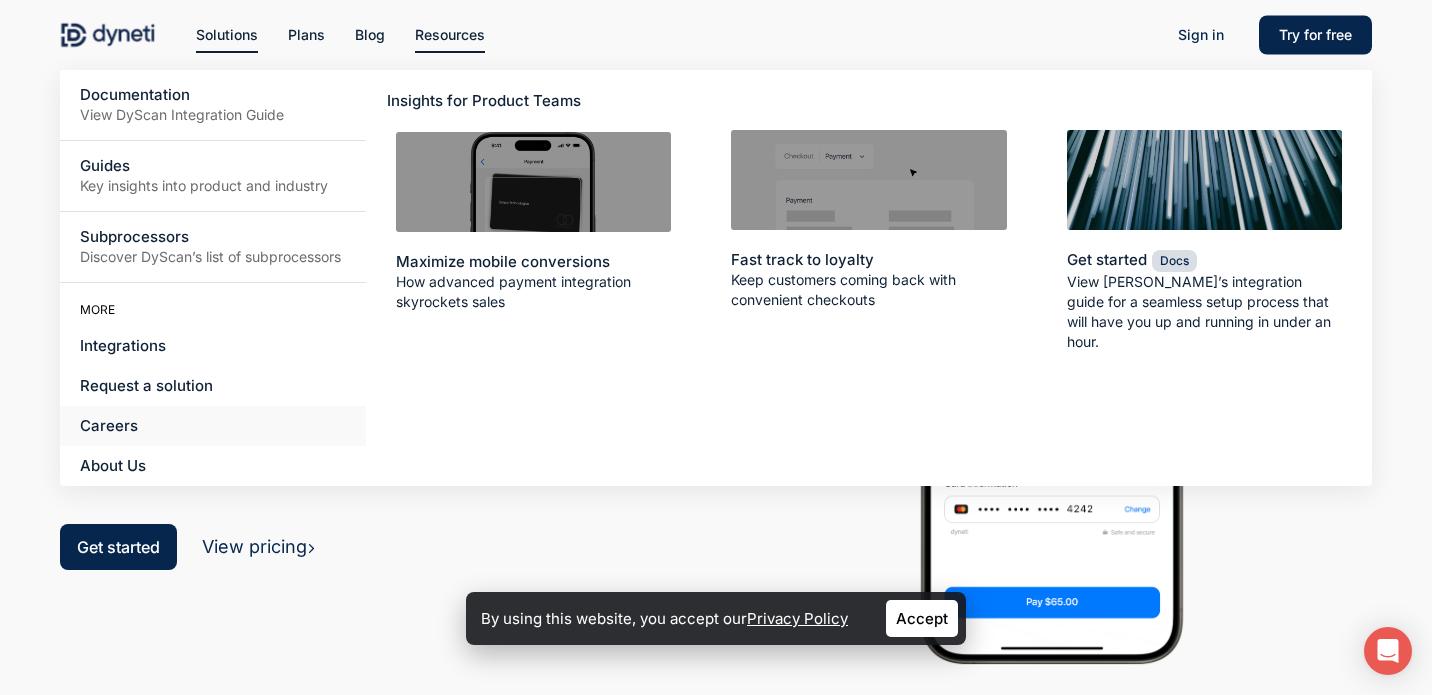 click on "Careers" at bounding box center [109, 425] 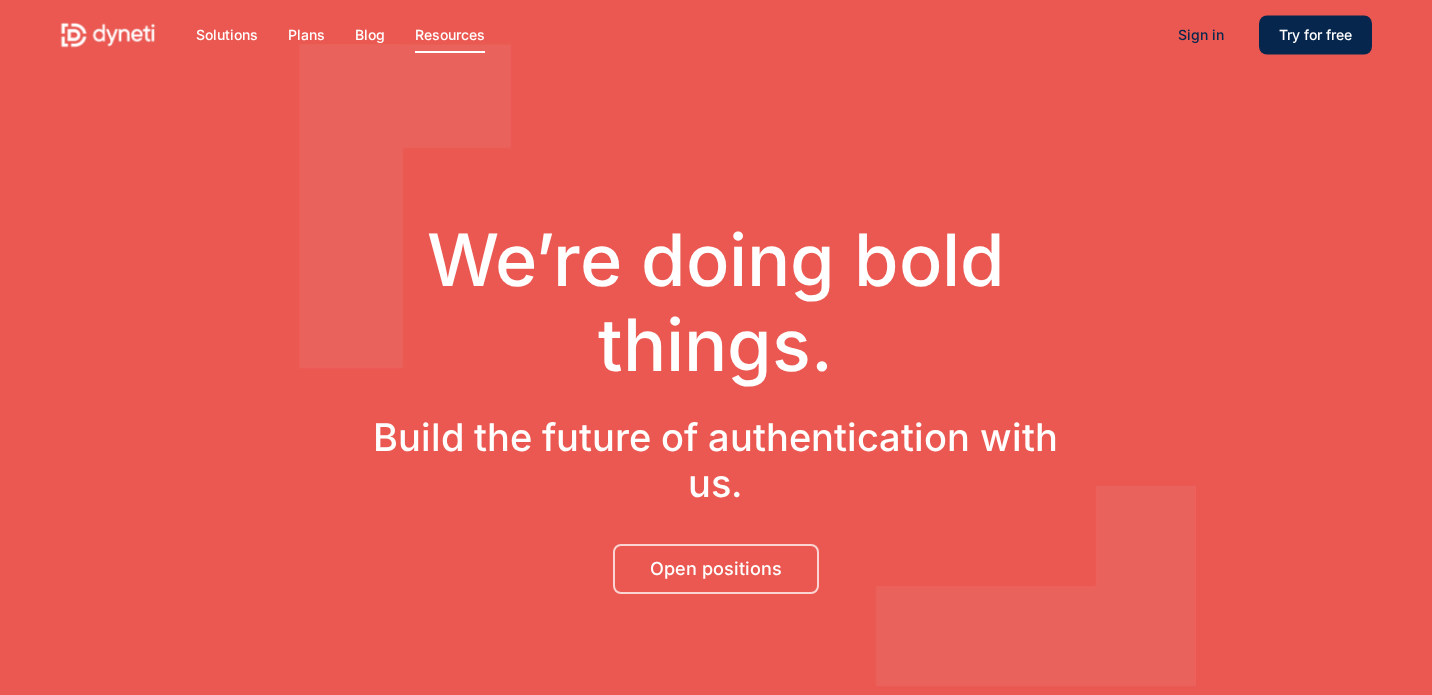 scroll, scrollTop: 0, scrollLeft: 0, axis: both 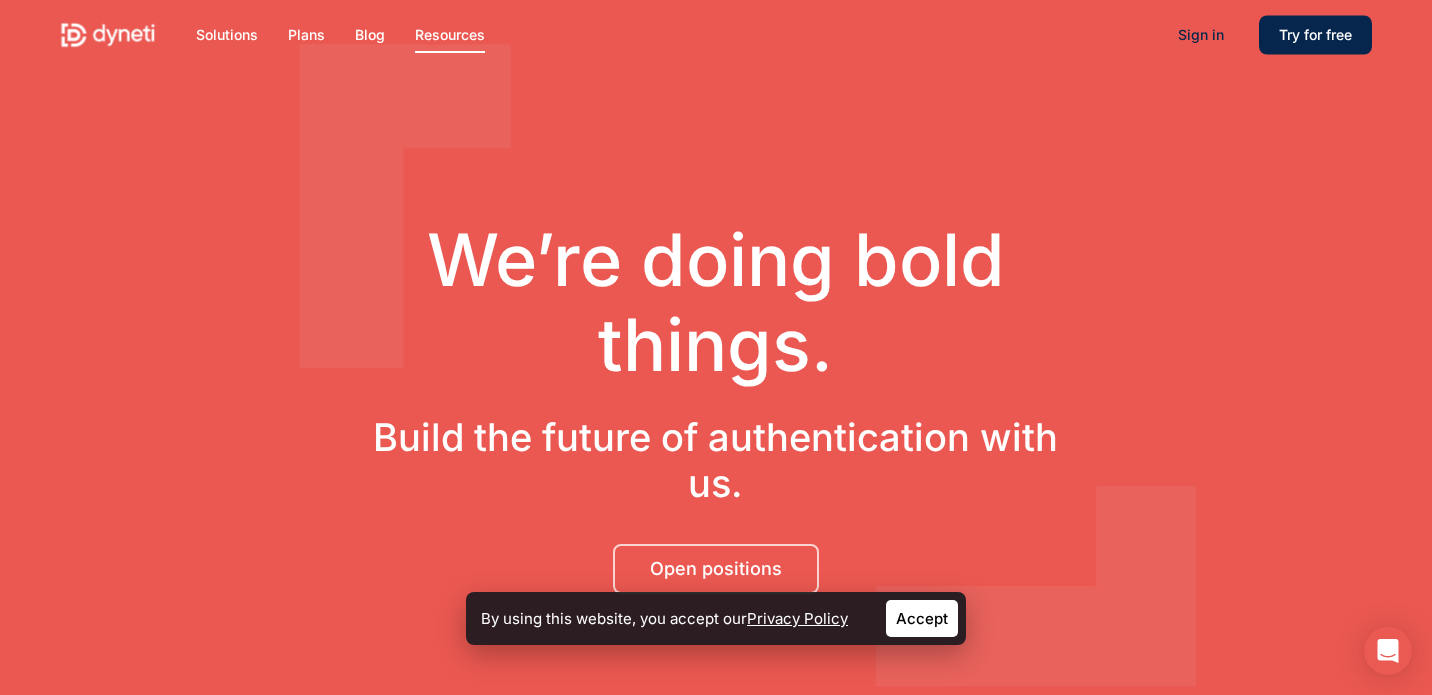click on "Accept" at bounding box center [922, 618] 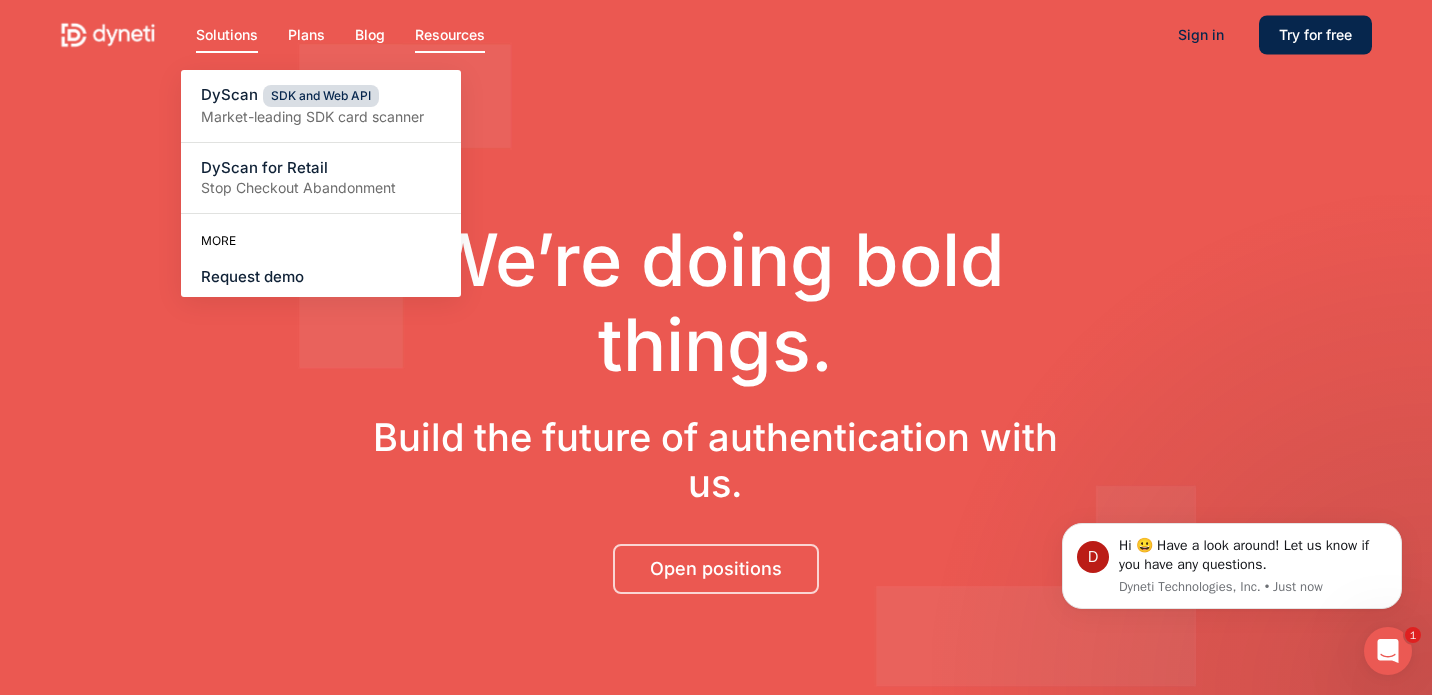 scroll, scrollTop: 0, scrollLeft: 0, axis: both 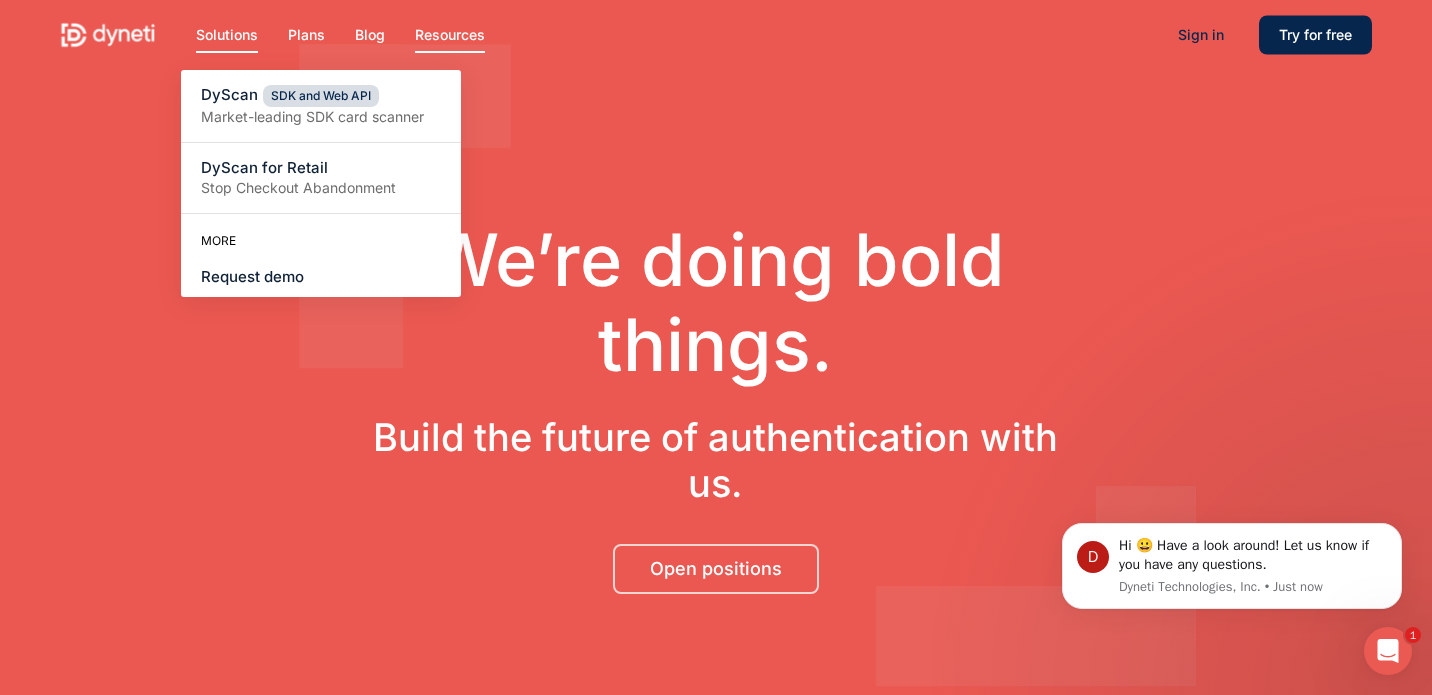 click on "Solutions" at bounding box center [227, 34] 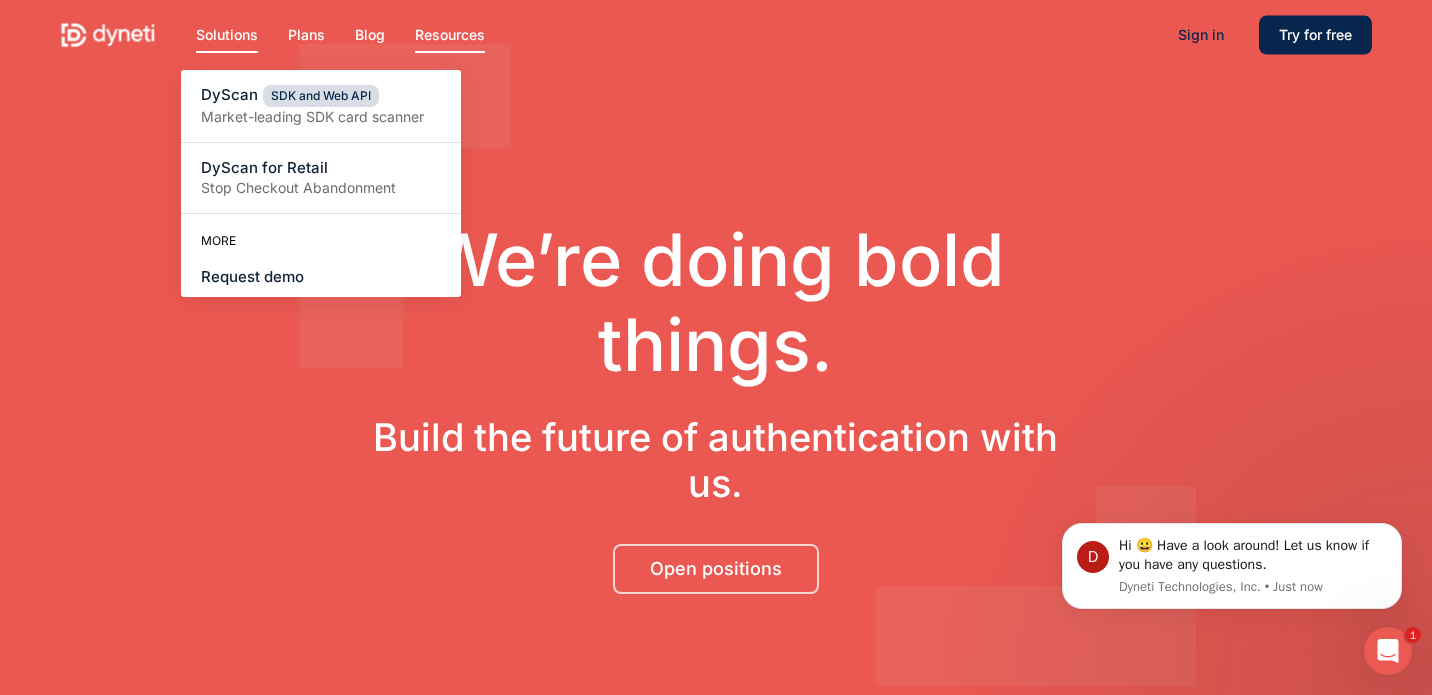 click on "Solutions" at bounding box center [227, 34] 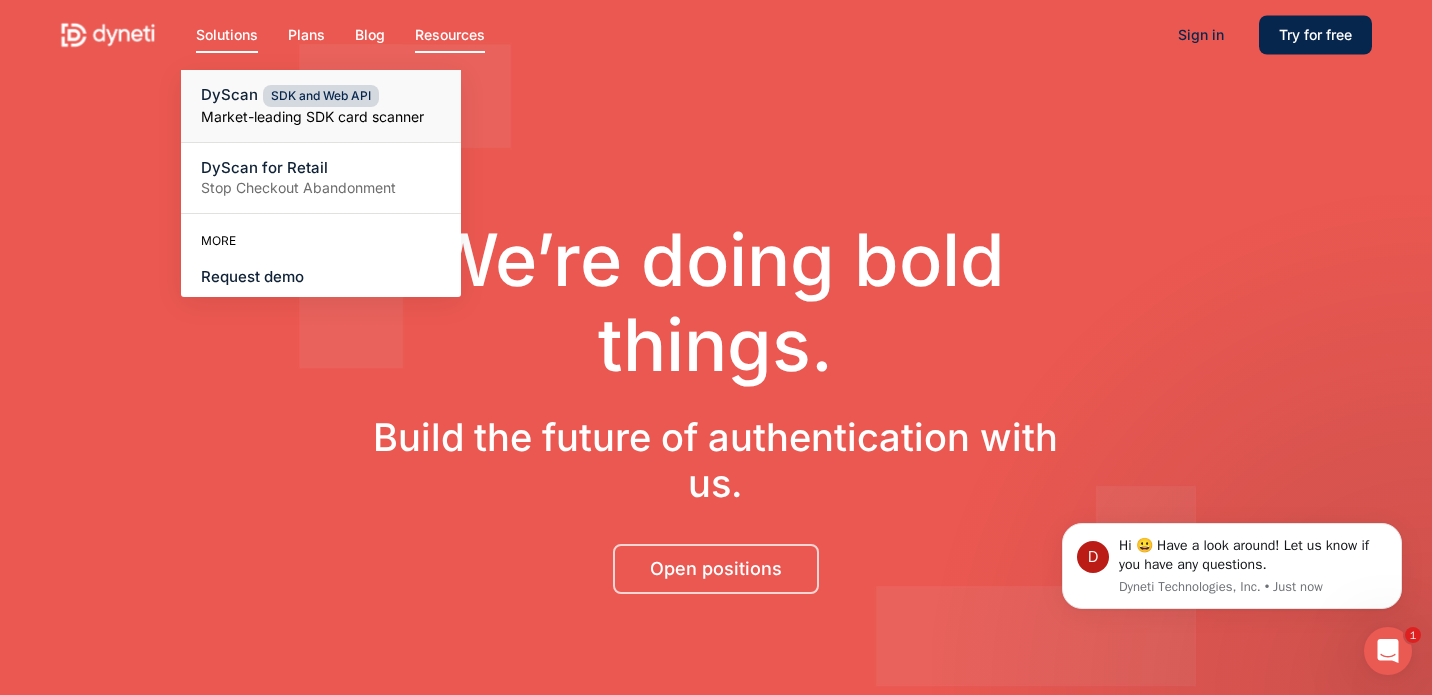click on "Market-leading SDK card scanner" at bounding box center [321, 117] 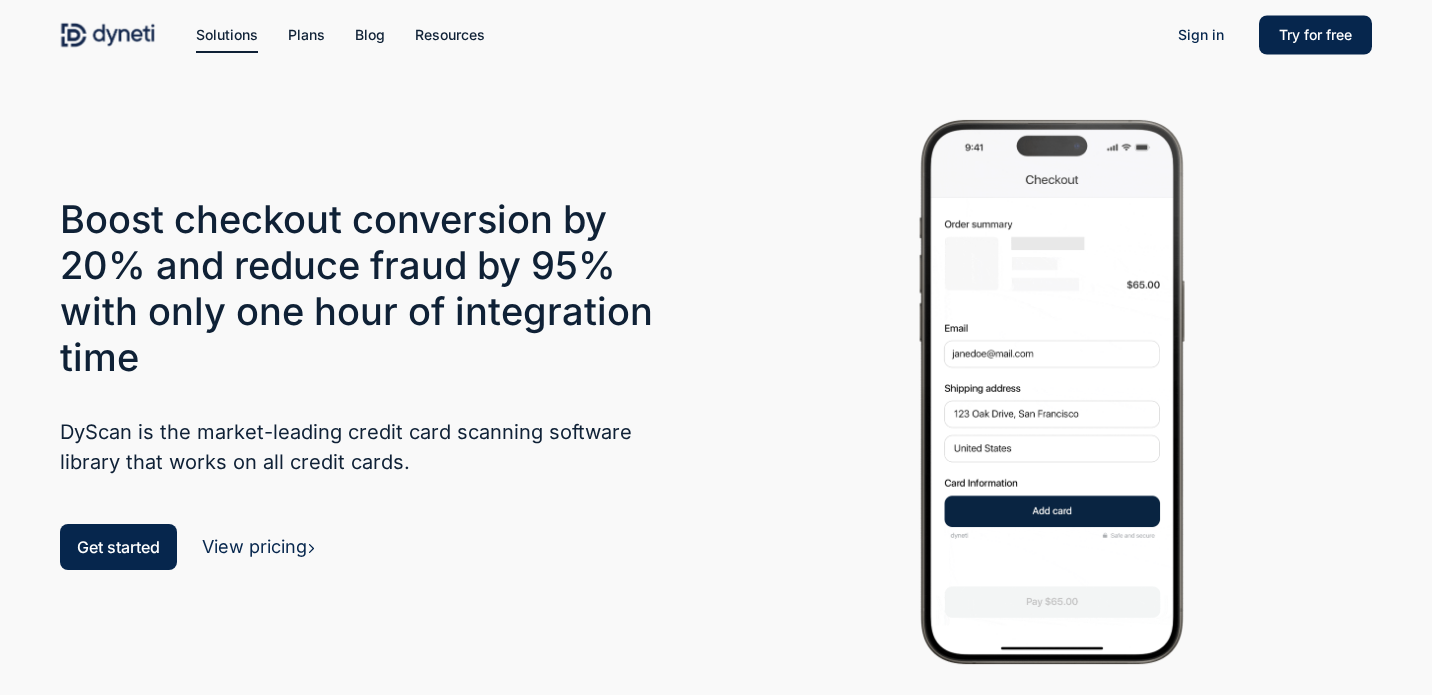 scroll, scrollTop: 0, scrollLeft: 0, axis: both 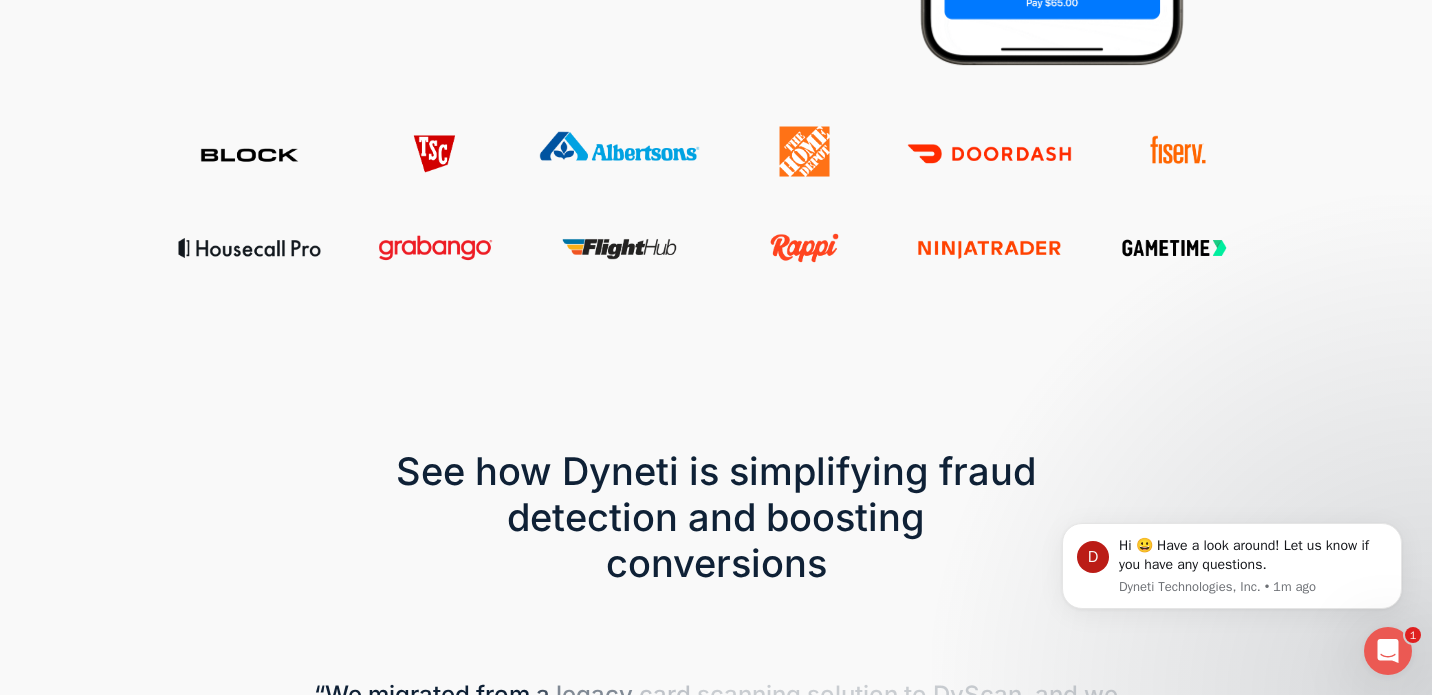 click 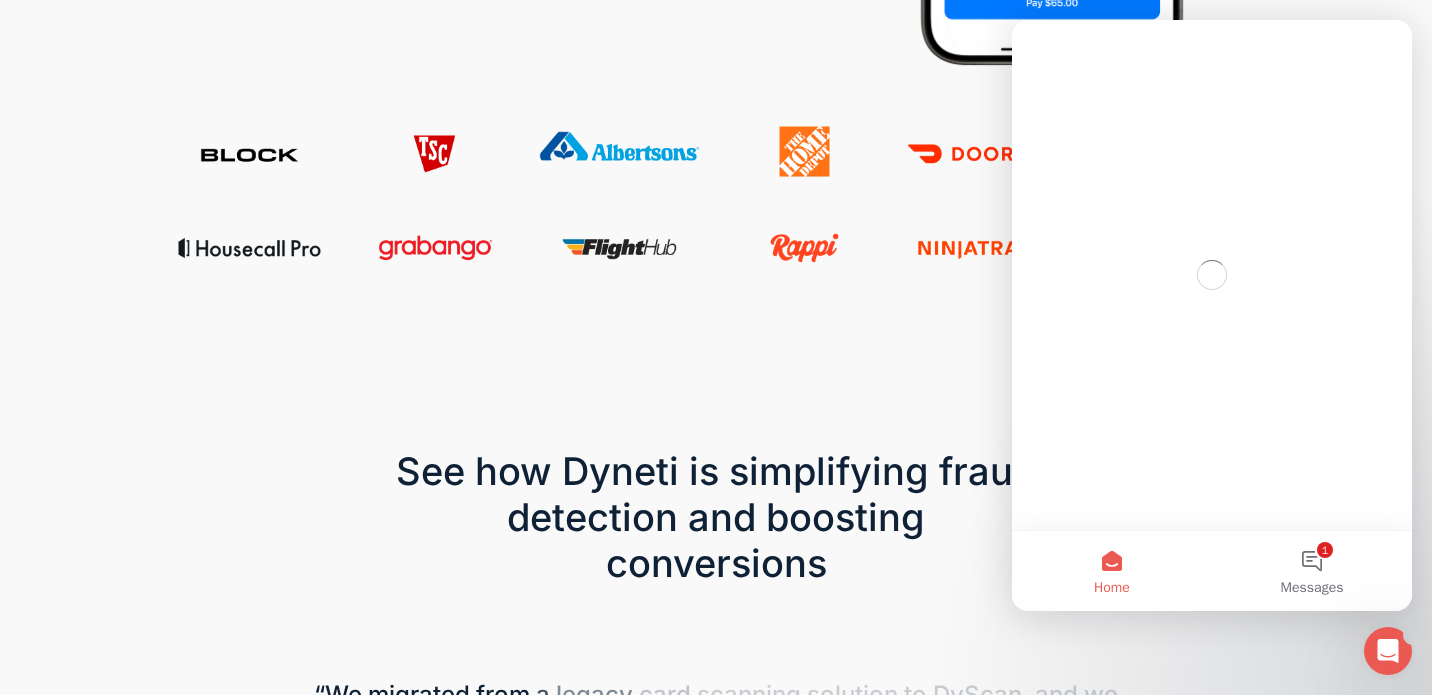 scroll, scrollTop: 0, scrollLeft: 0, axis: both 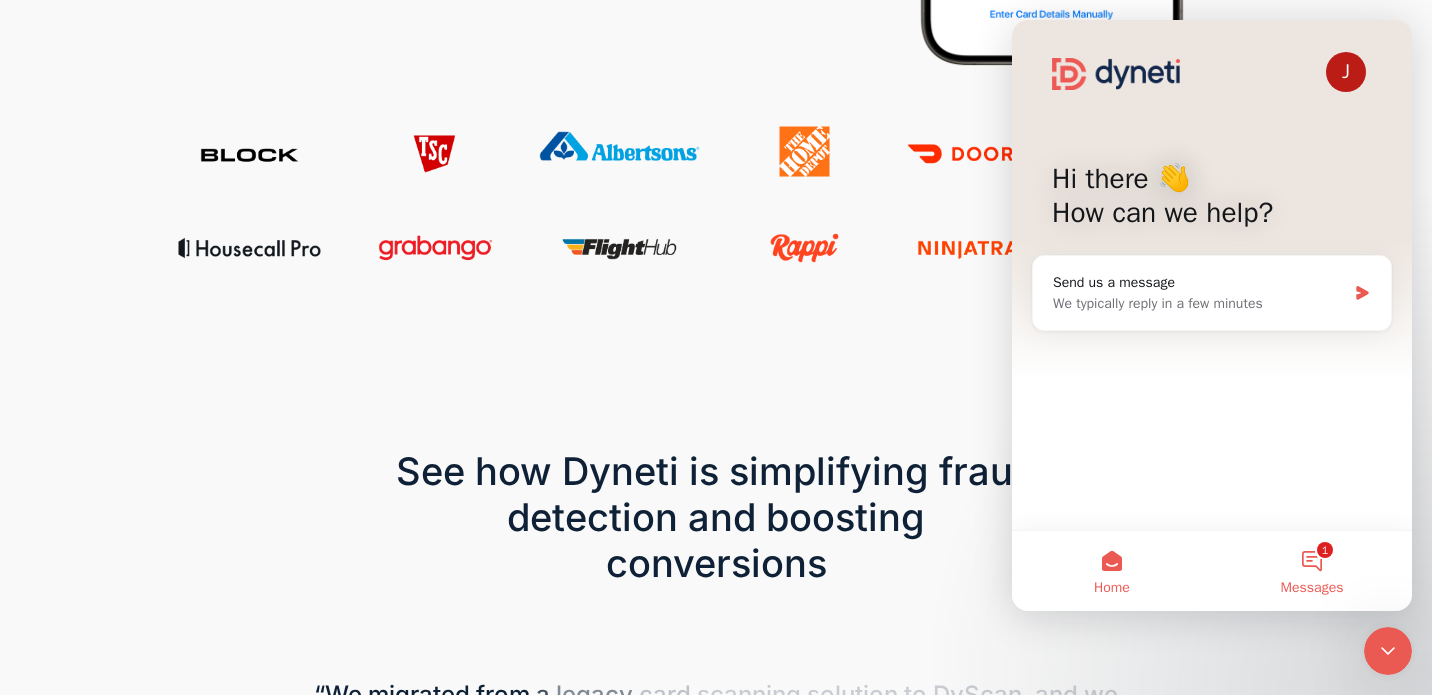 click on "1 Messages" at bounding box center [1312, 571] 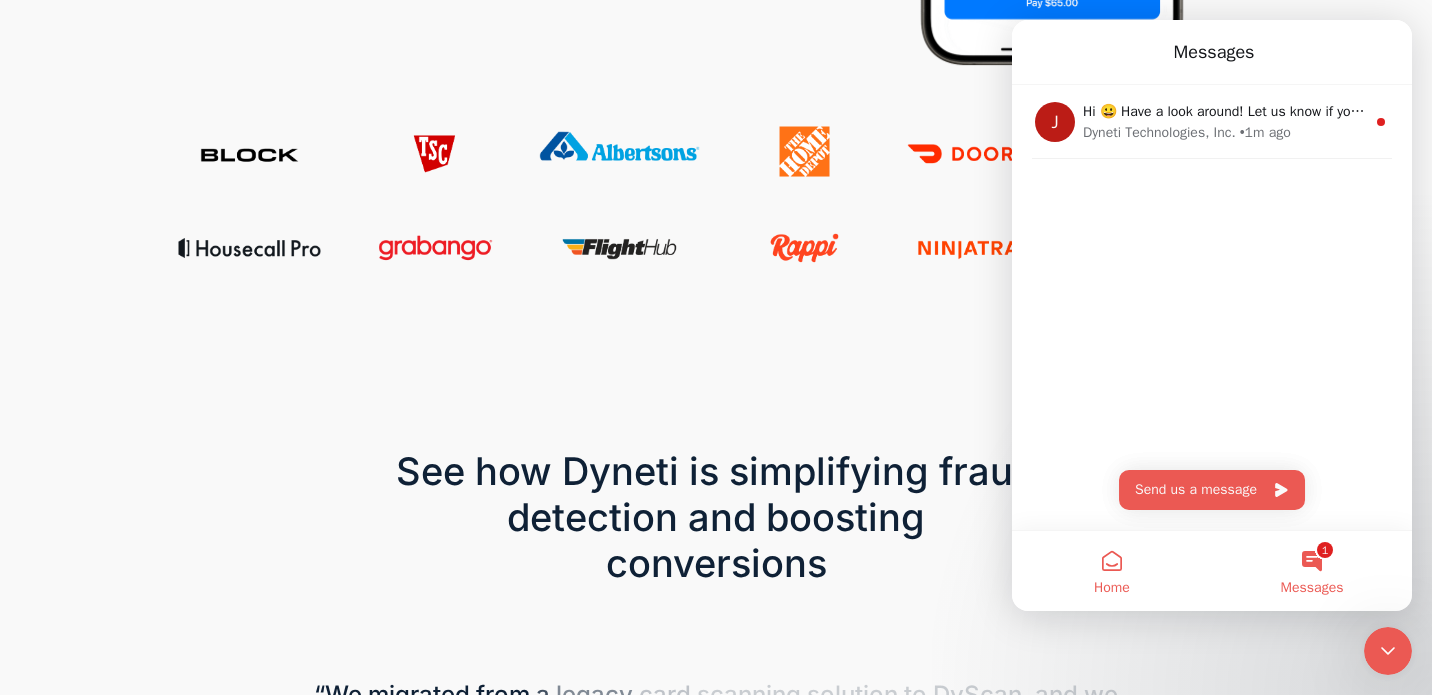click on "Home" at bounding box center [1112, 571] 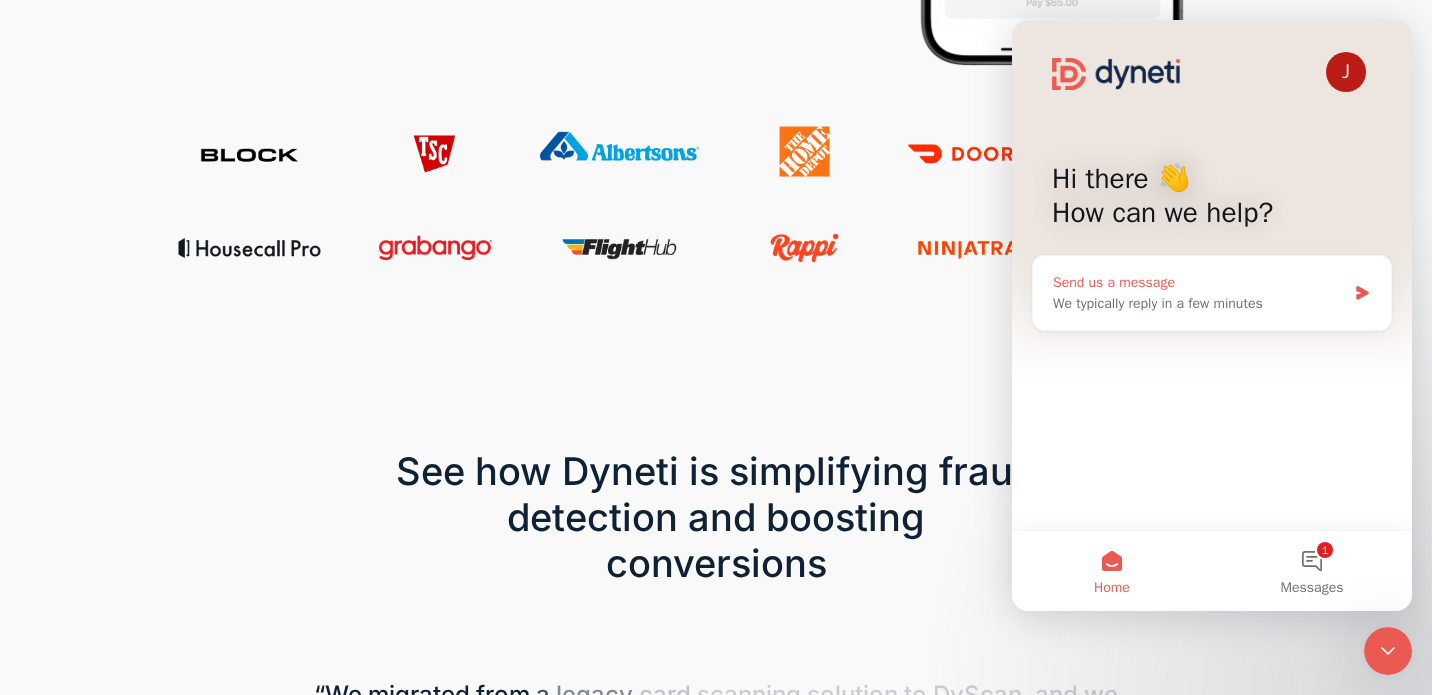 click on "Send us a message" at bounding box center (1199, 282) 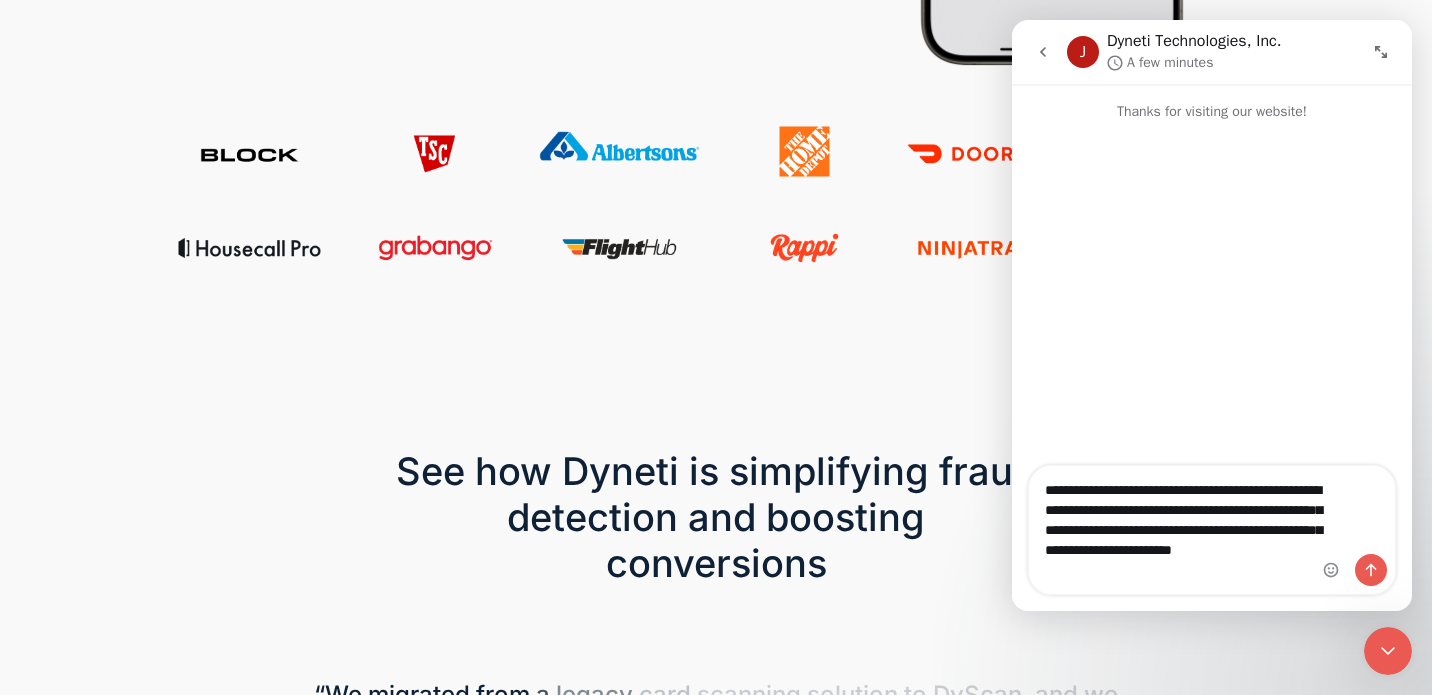 click on "**********" at bounding box center (1212, 530) 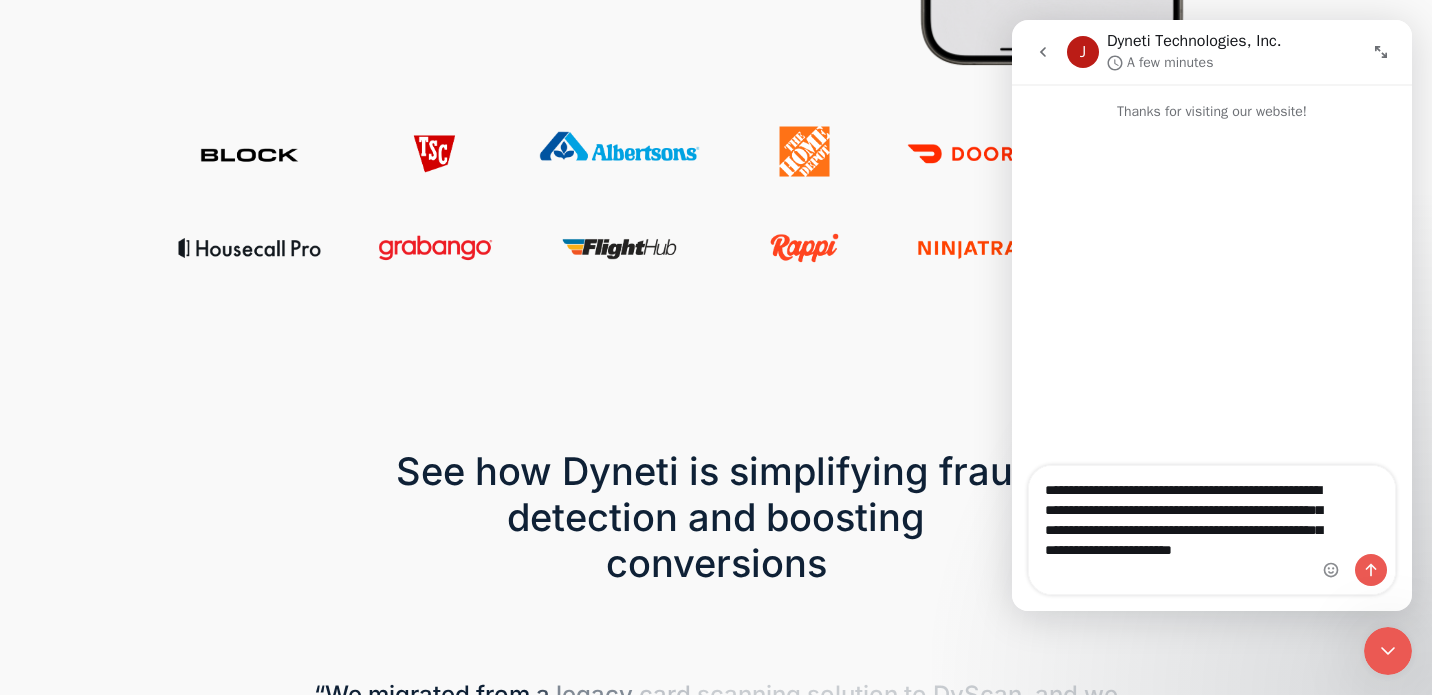 type on "**********" 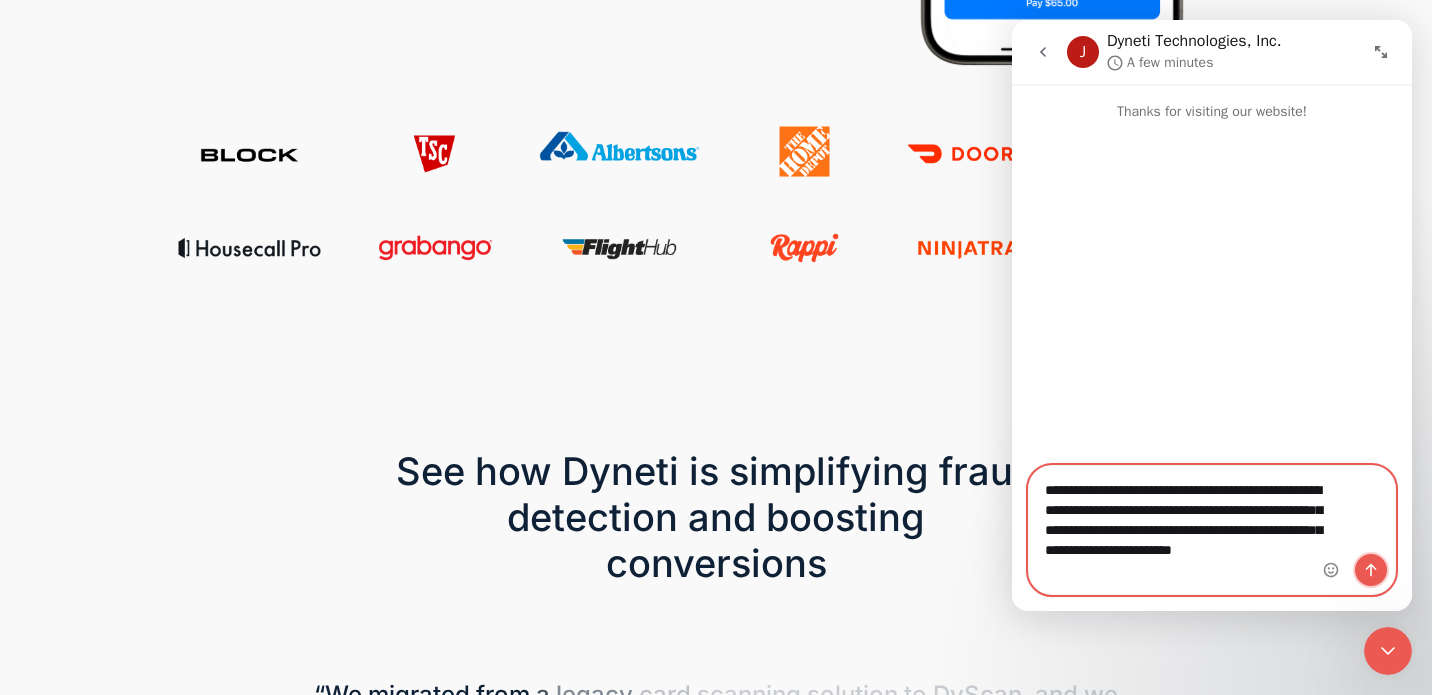 click at bounding box center (1371, 570) 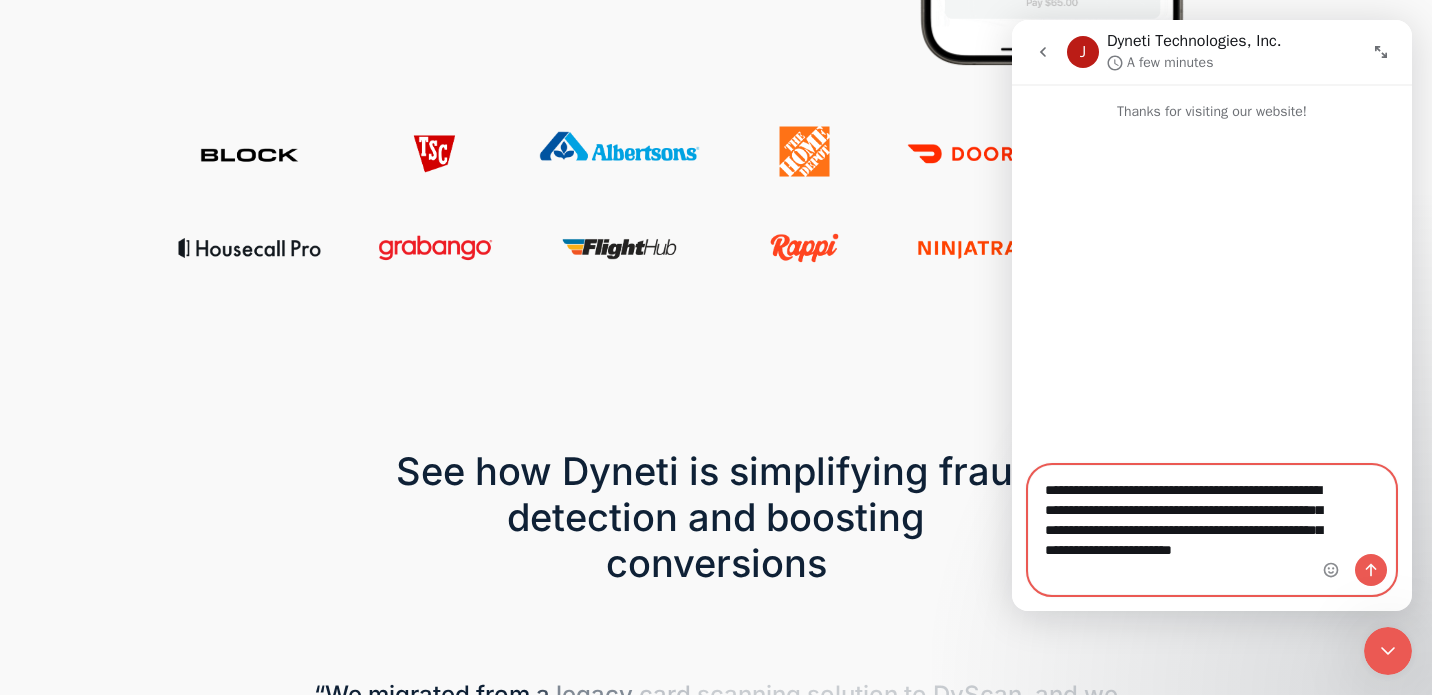type 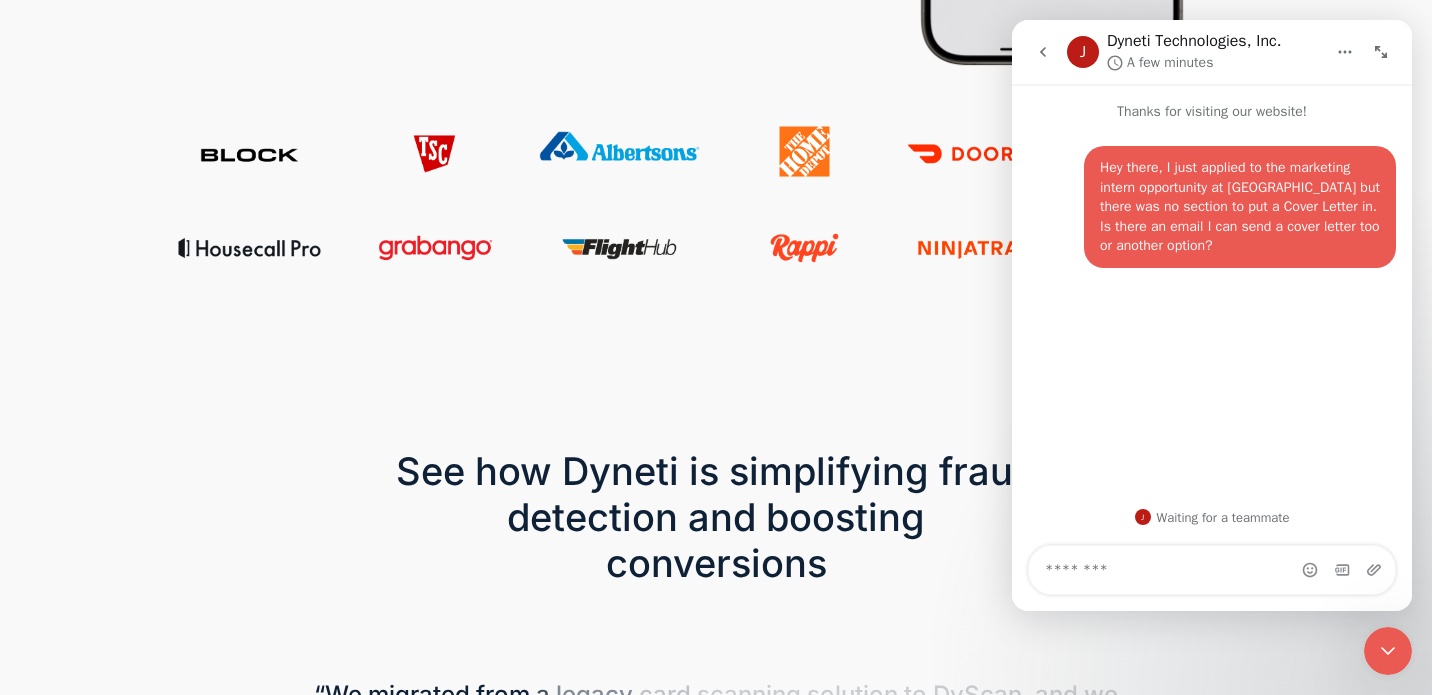 click 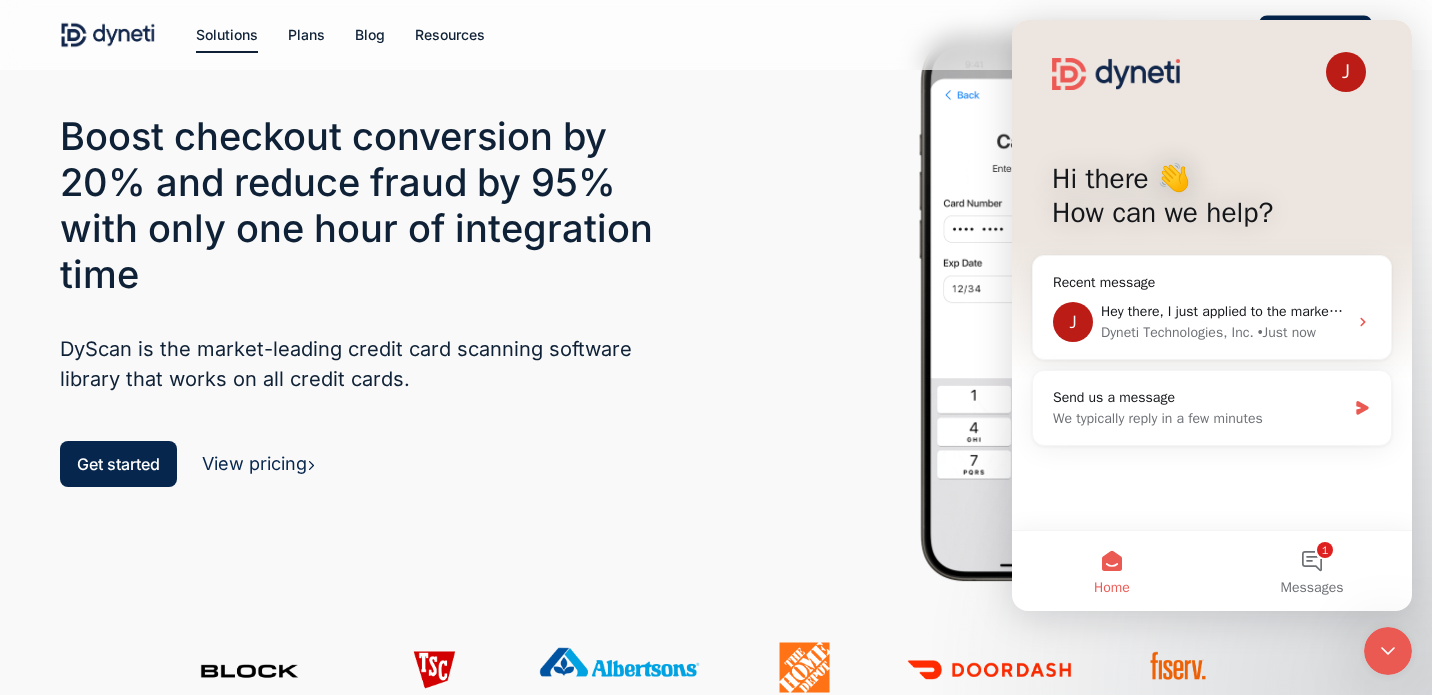 scroll, scrollTop: 0, scrollLeft: 0, axis: both 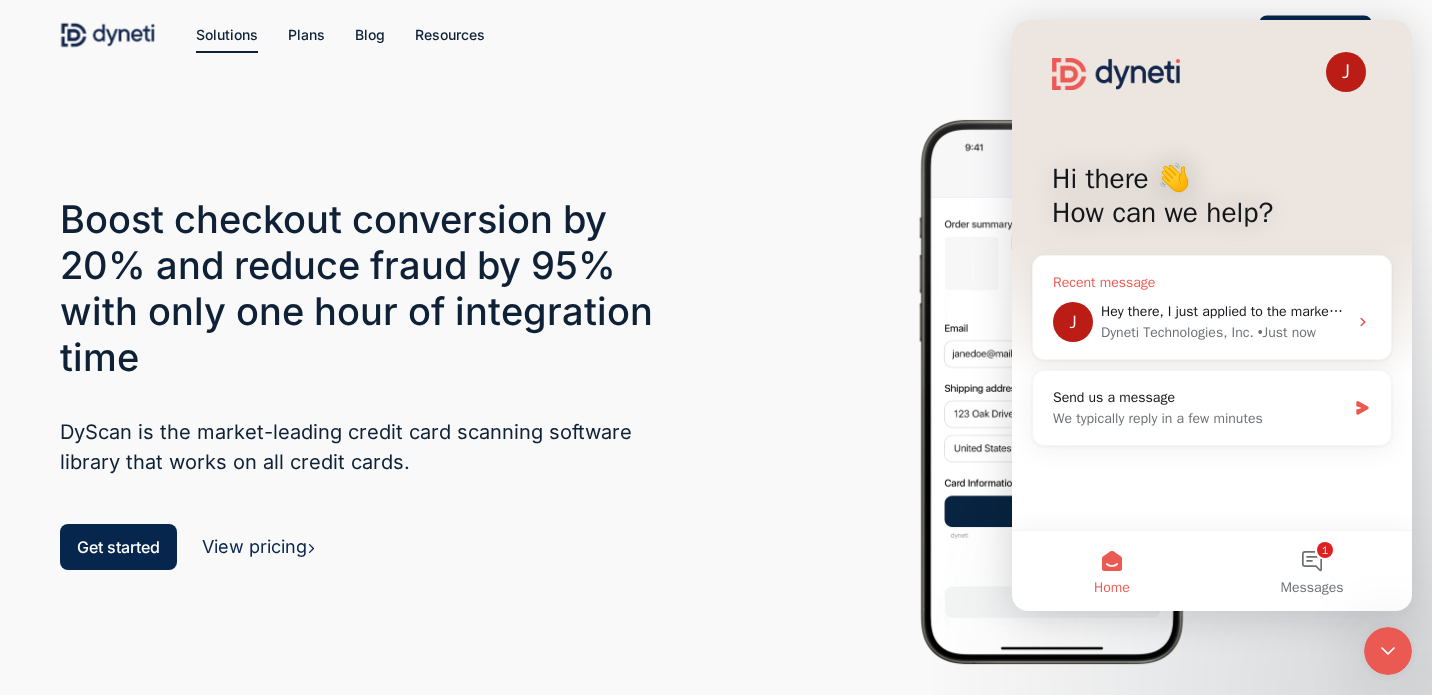 click on "Hey there, I just applied to the marketing intern opportunity at [GEOGRAPHIC_DATA] but there was no section to put a Cover Letter in. Is there an email I can send a cover letter too or another option?" at bounding box center [1224, 311] 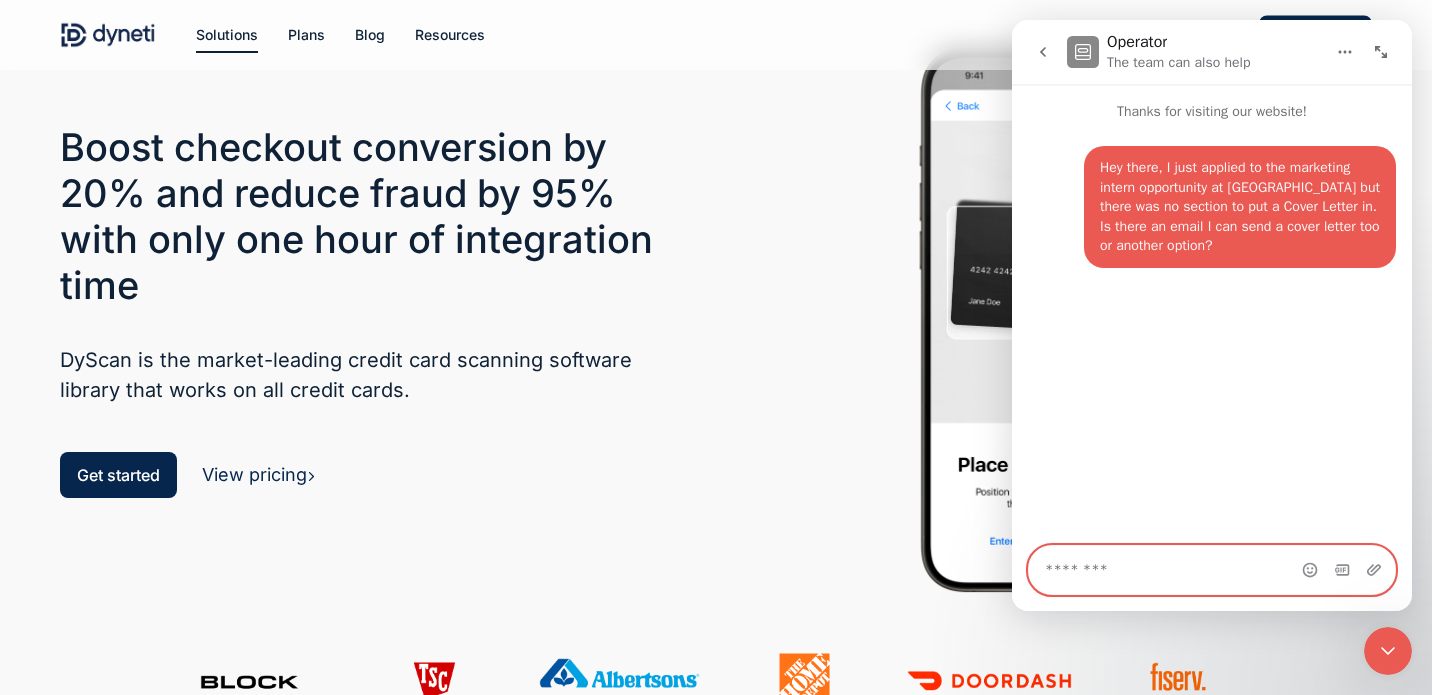 scroll, scrollTop: 0, scrollLeft: 0, axis: both 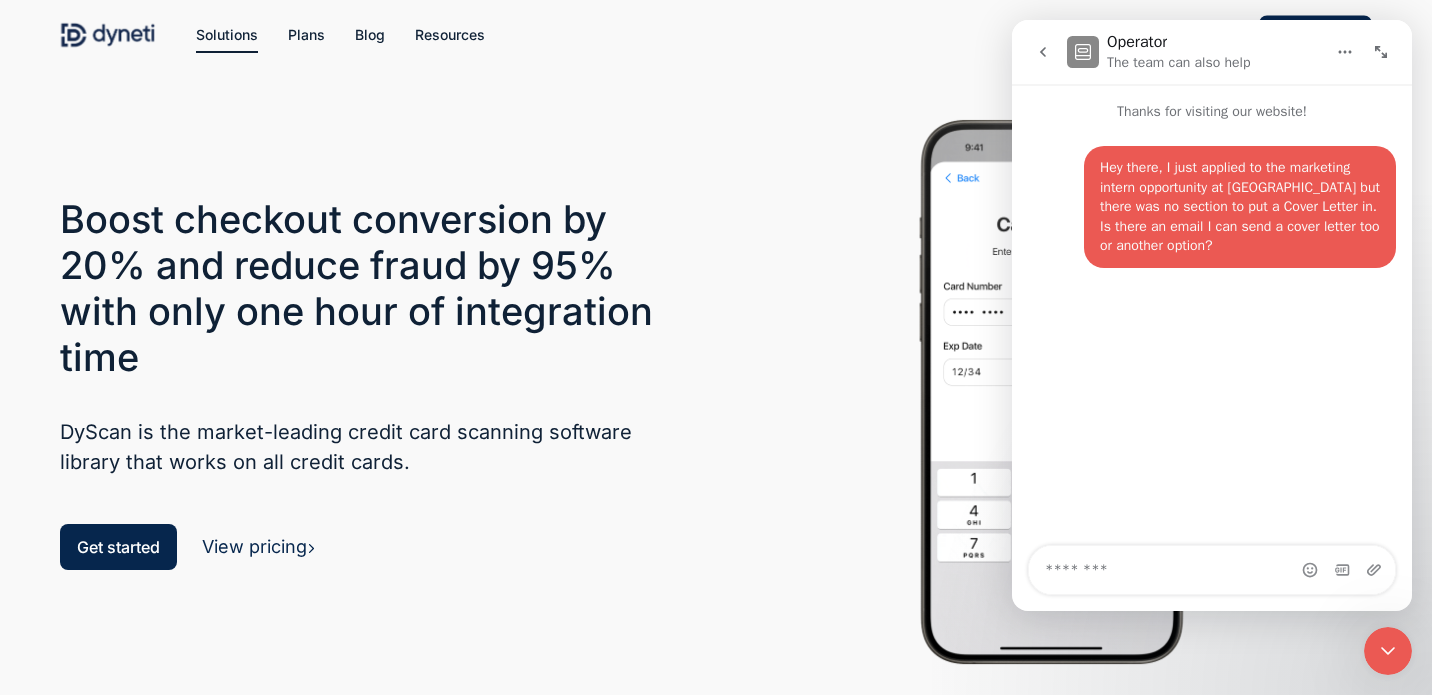 click 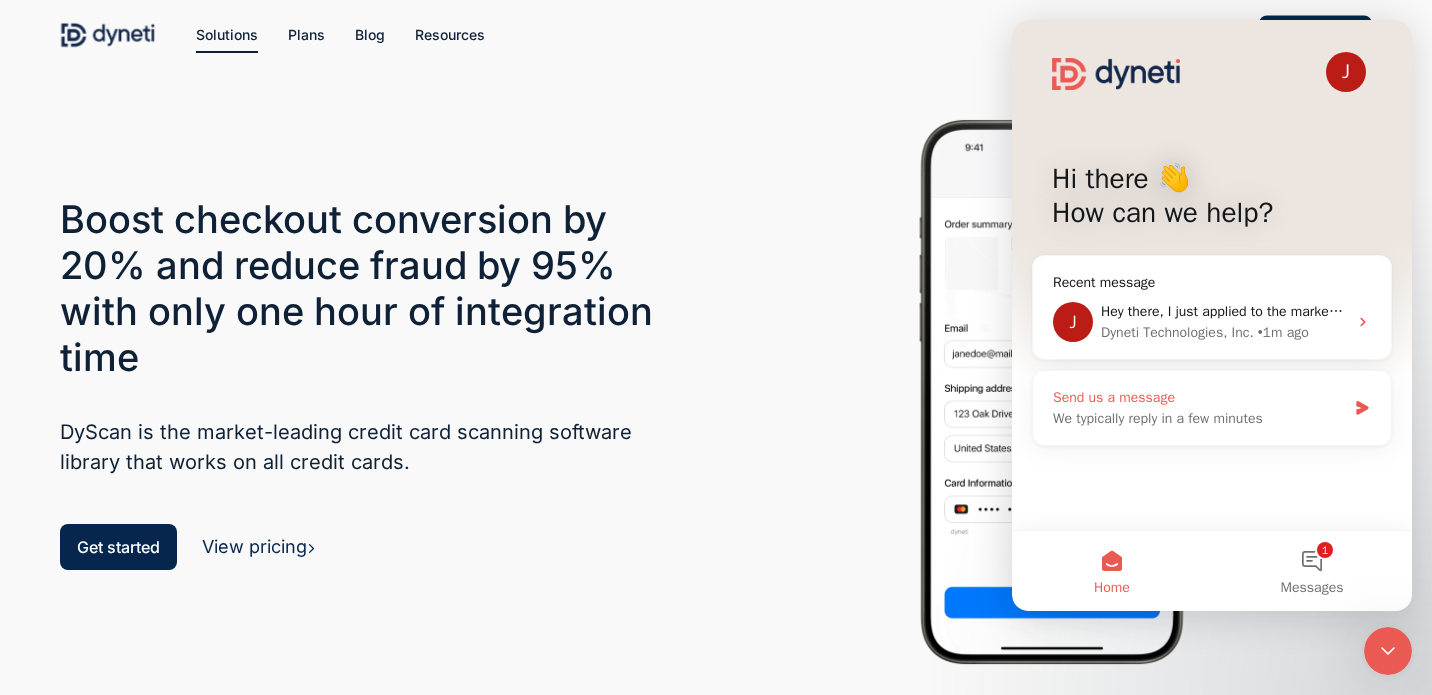 click on "We typically reply in a few minutes" at bounding box center [1199, 418] 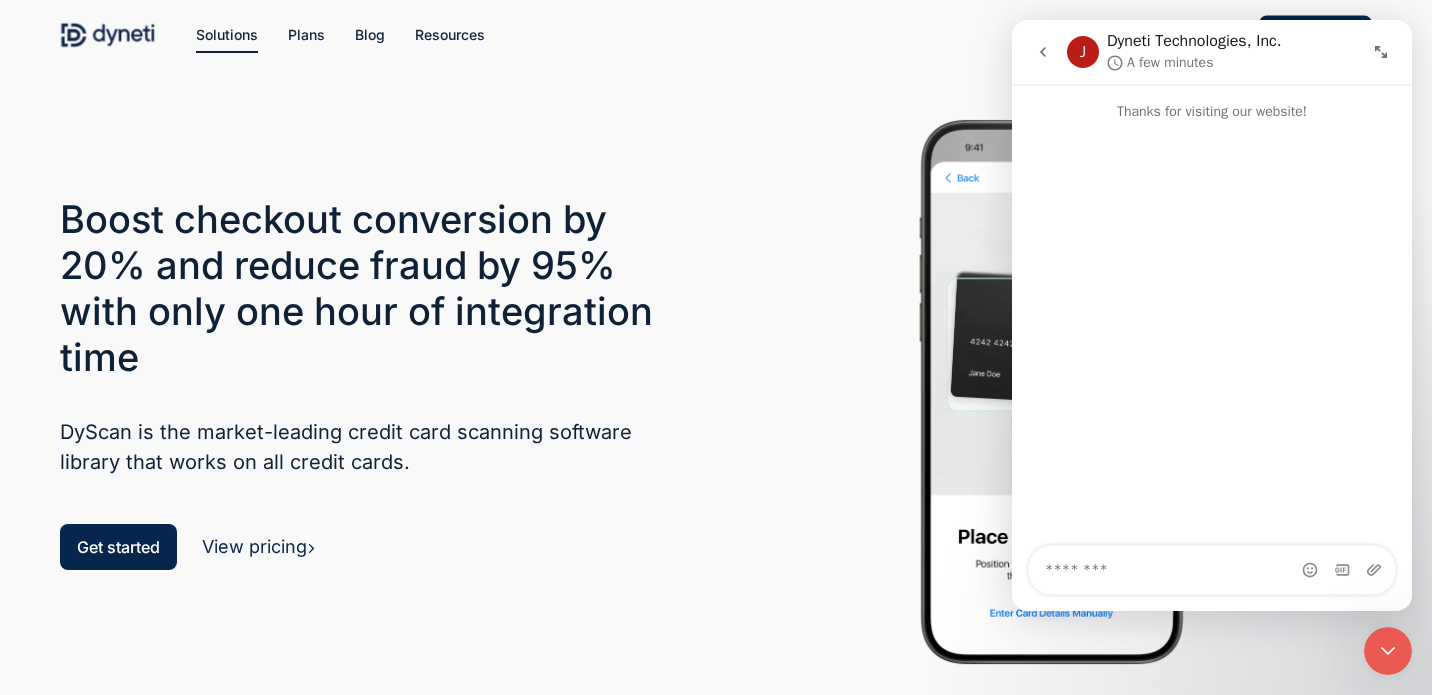 click 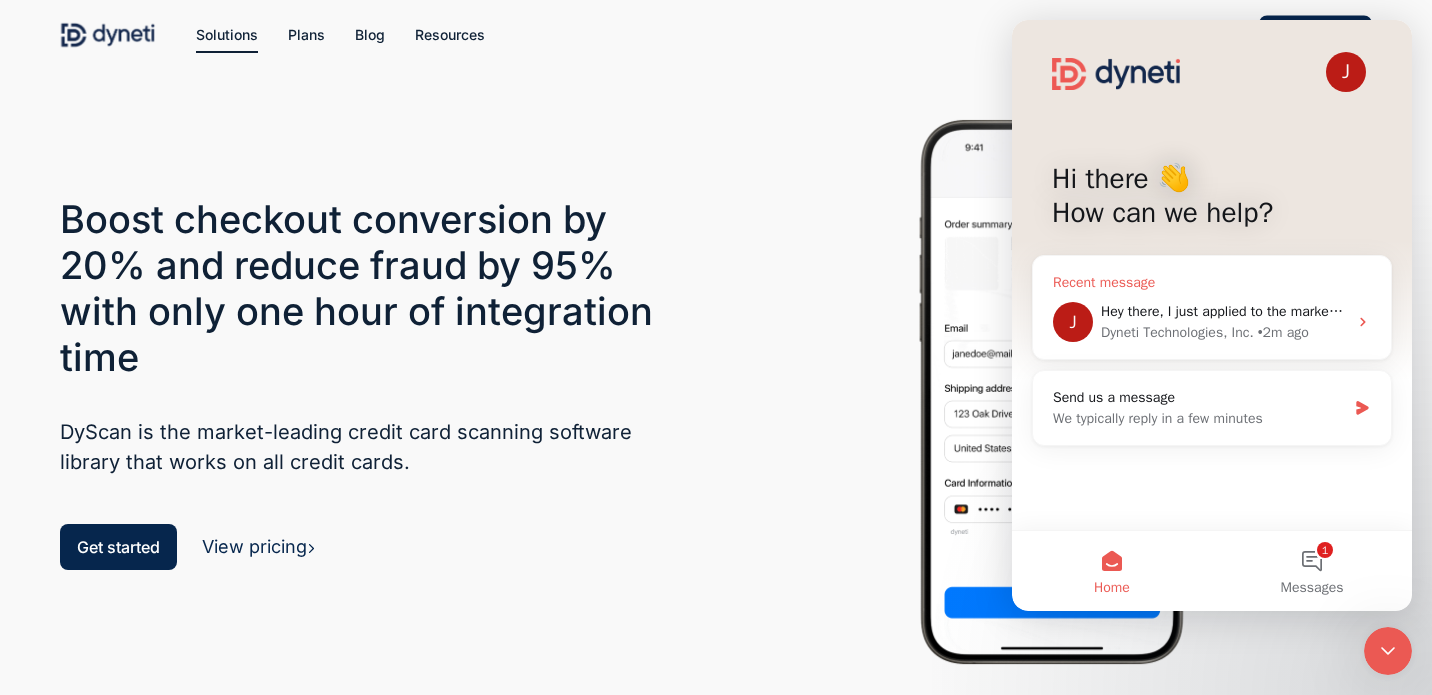 click on "Dyneti Technologies, Inc." at bounding box center [1177, 332] 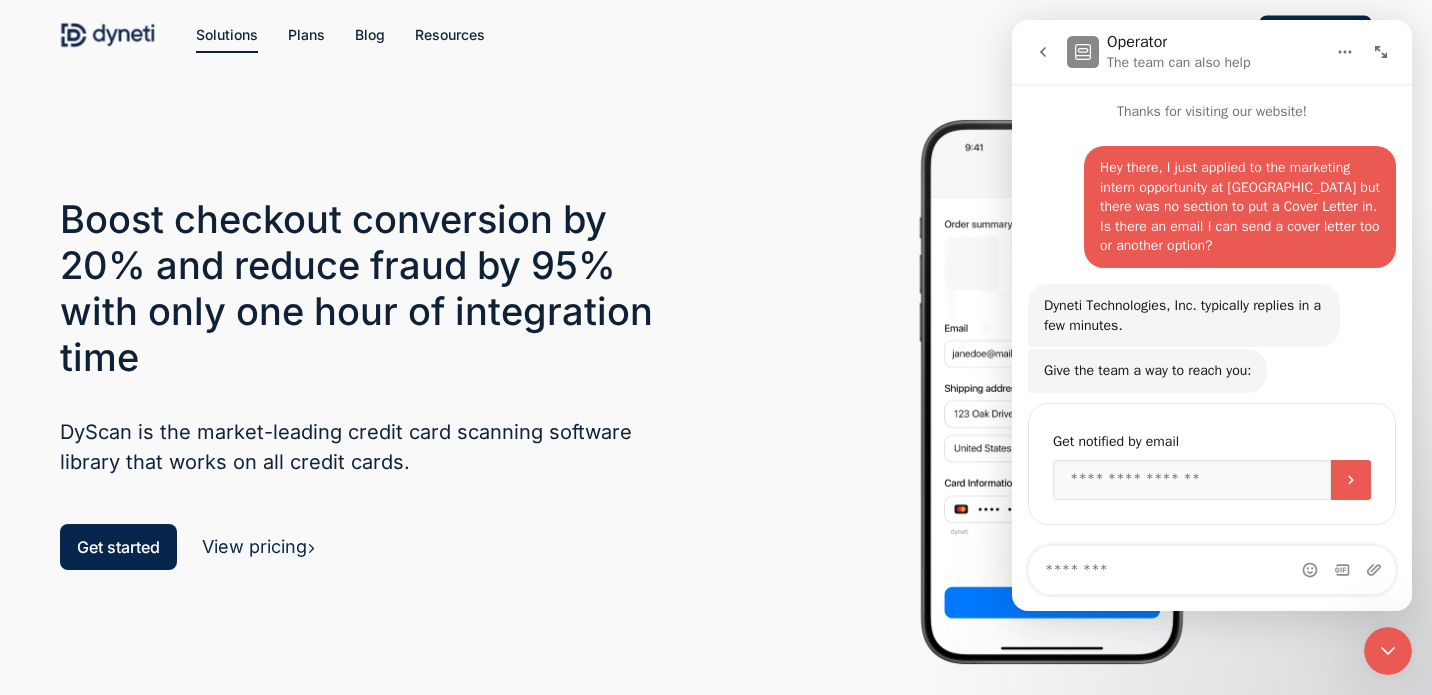 scroll, scrollTop: 9, scrollLeft: 0, axis: vertical 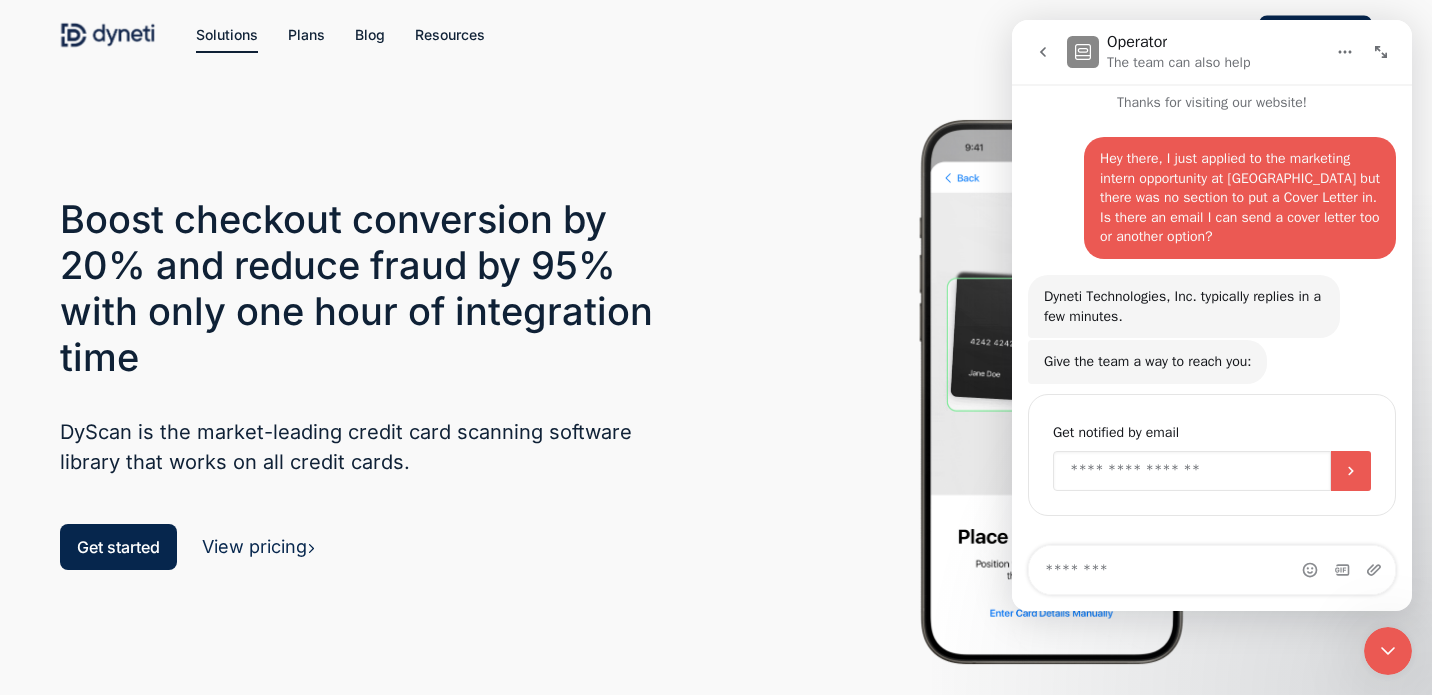 click at bounding box center (1192, 471) 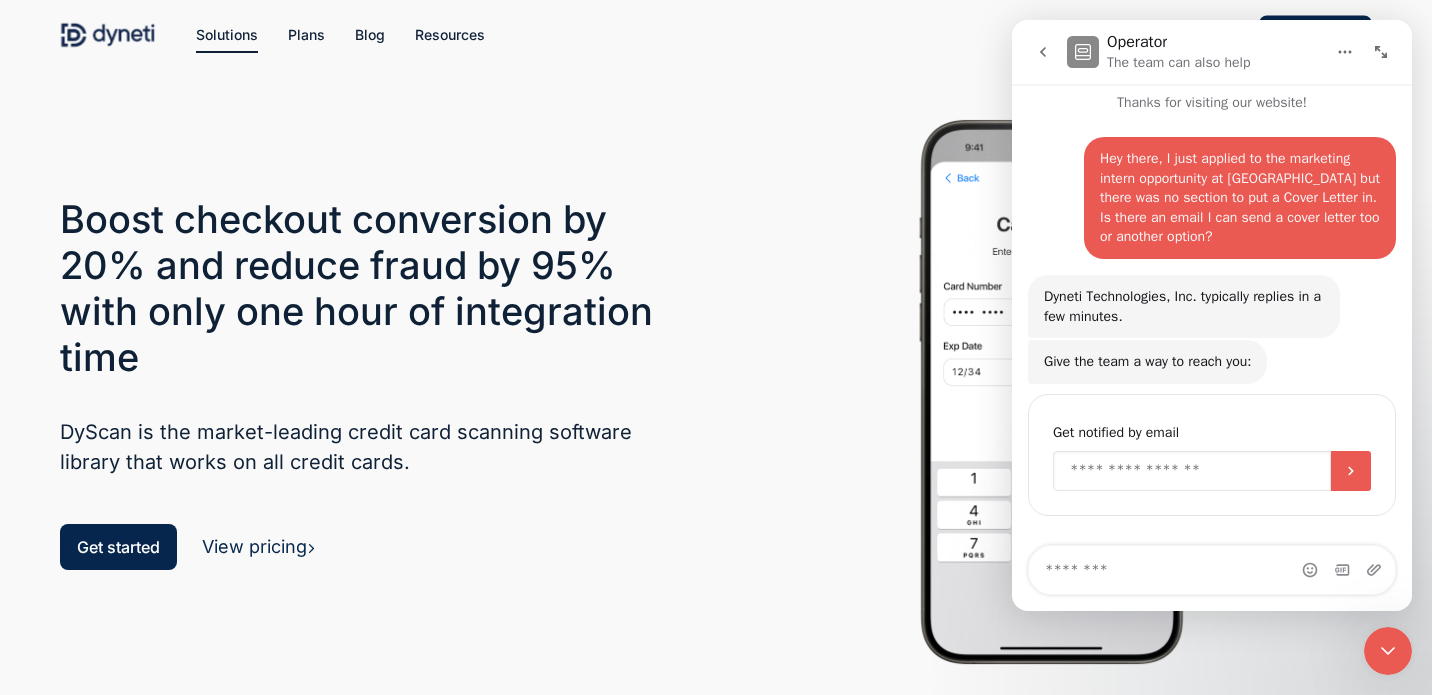 type on "**********" 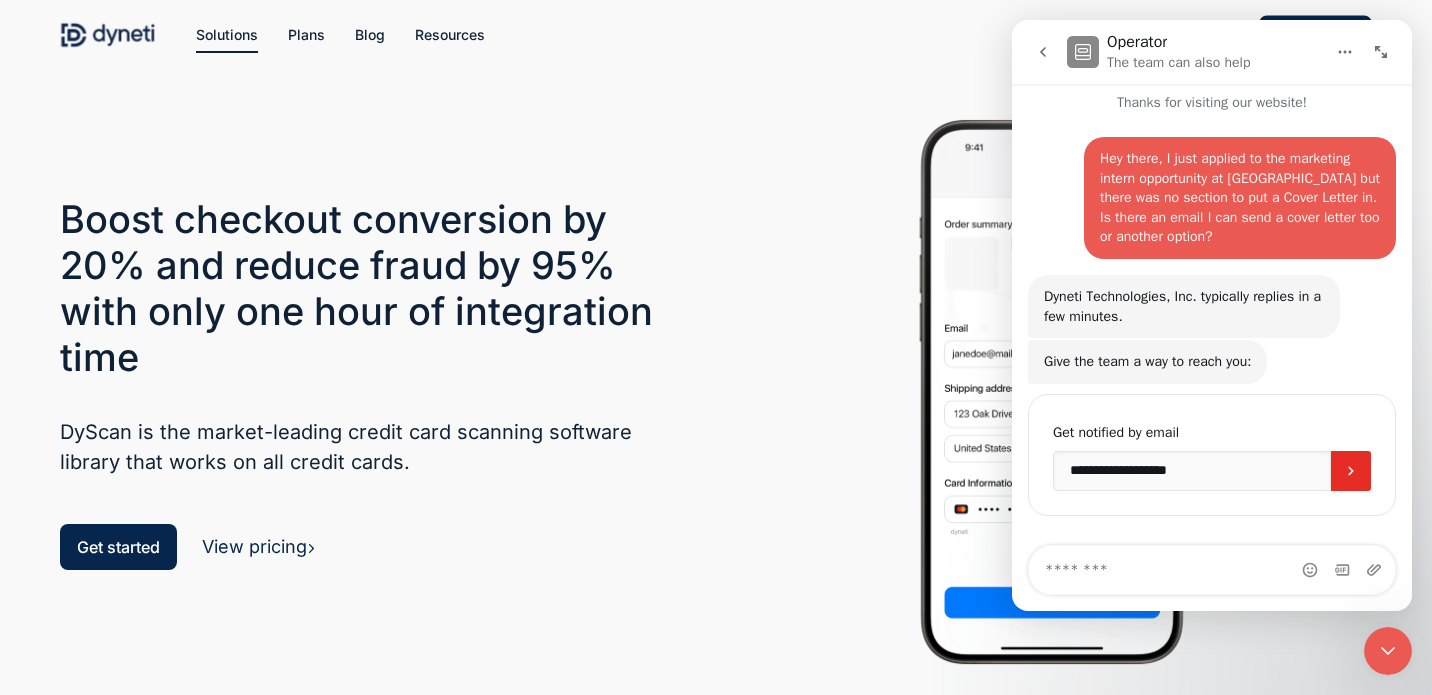 click at bounding box center (1351, 471) 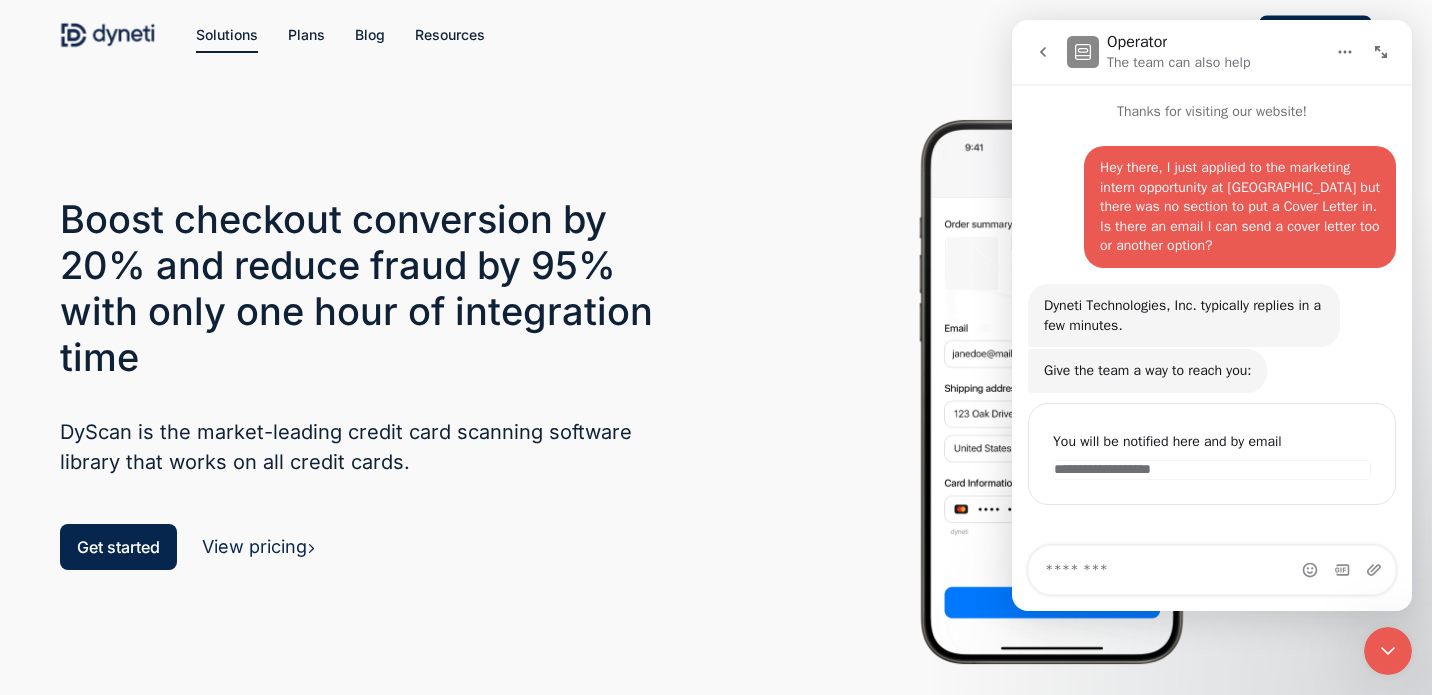 scroll, scrollTop: 0, scrollLeft: 0, axis: both 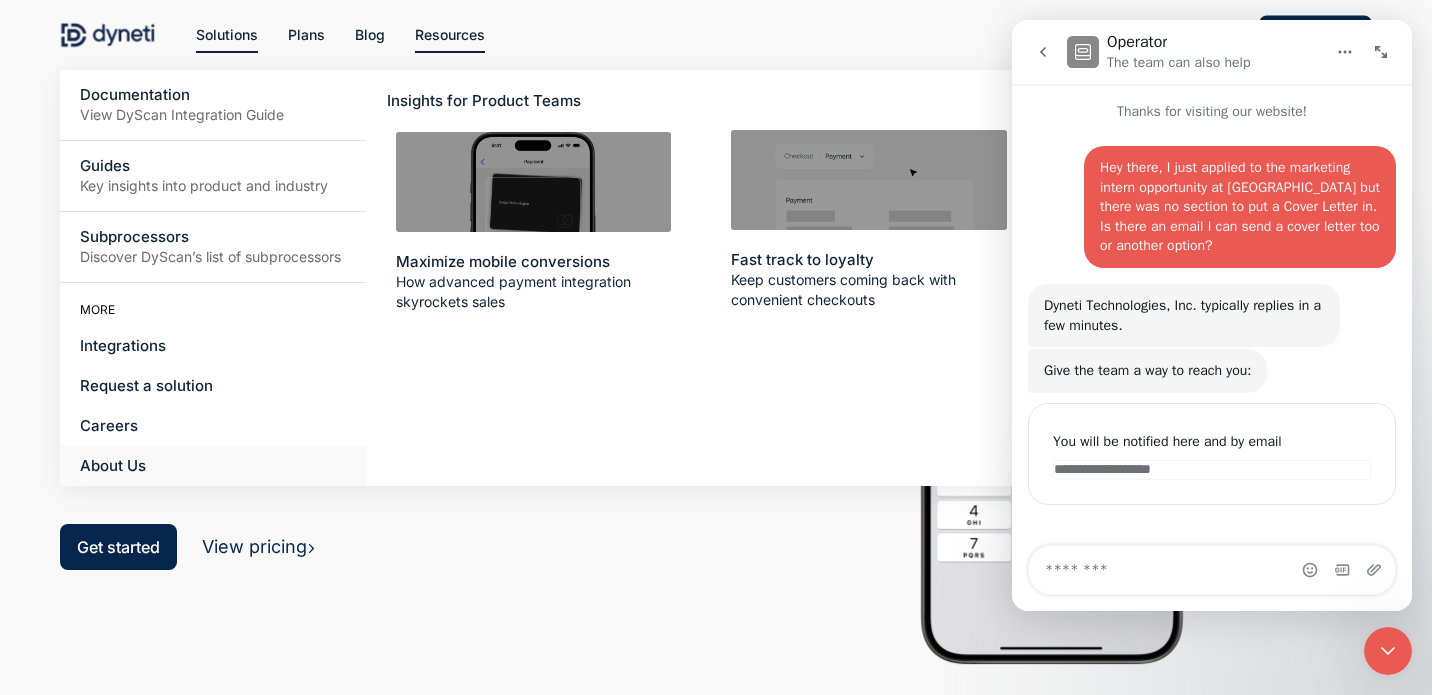 click on "About Us" at bounding box center (213, 466) 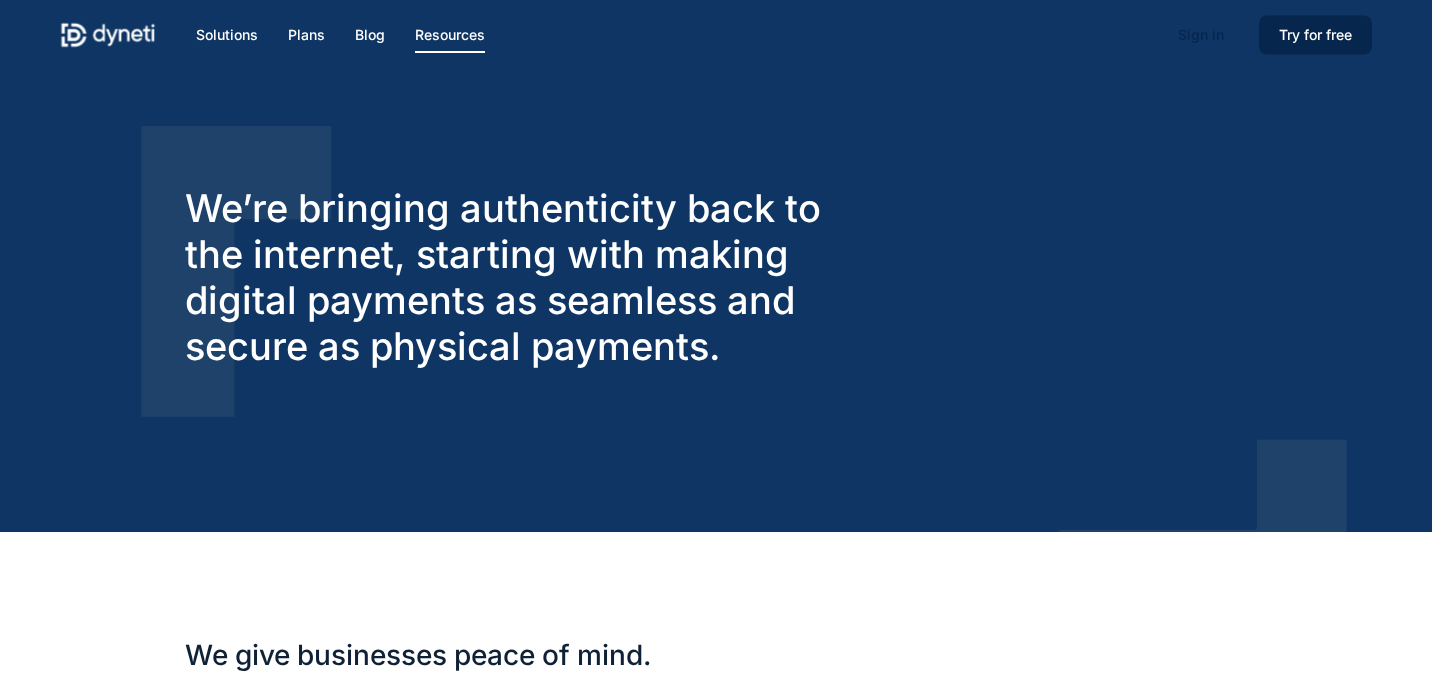 scroll, scrollTop: 0, scrollLeft: 0, axis: both 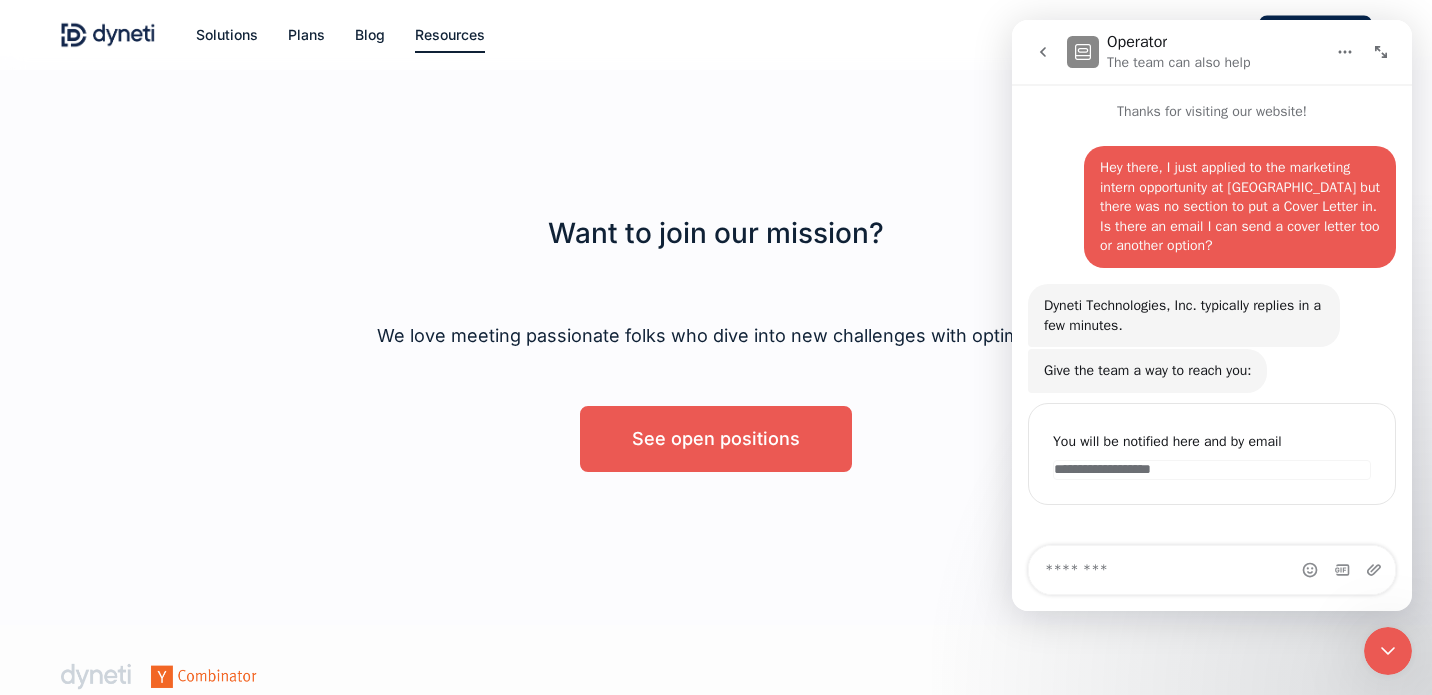 click on "See open positions" at bounding box center [716, 439] 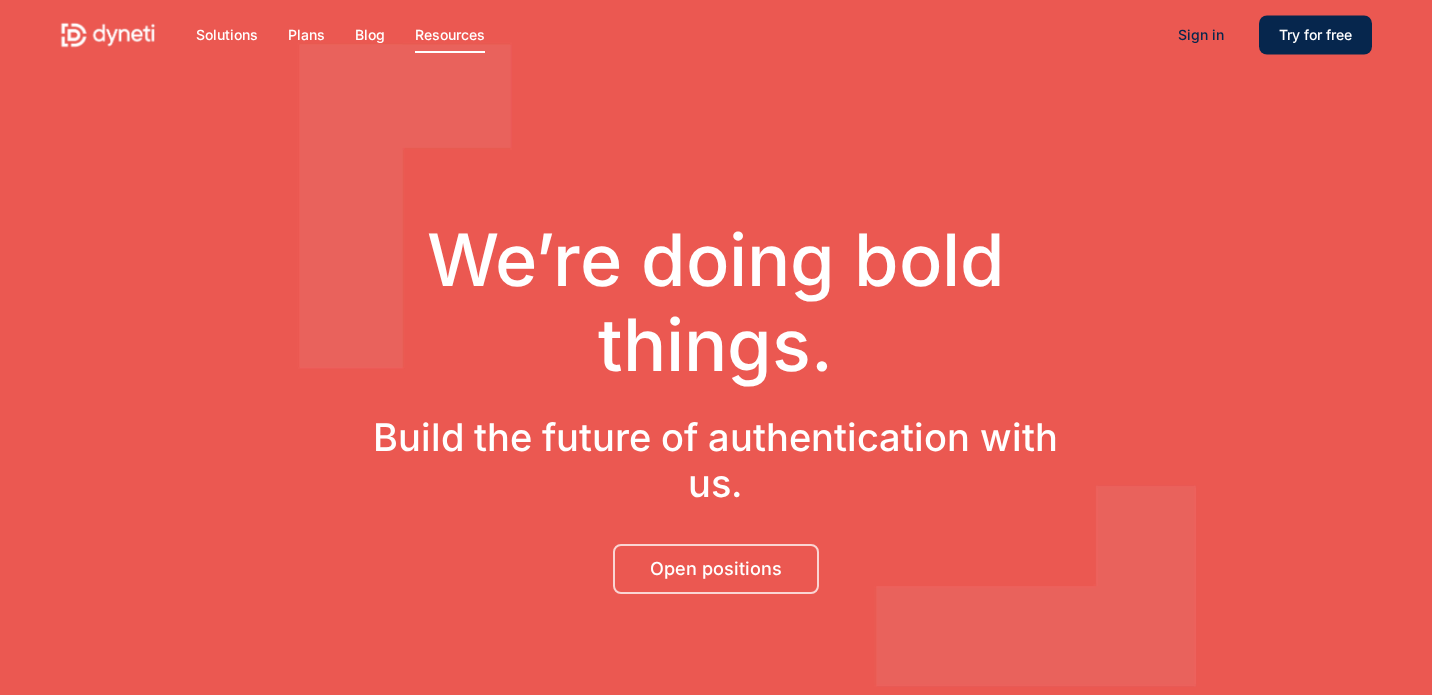 scroll, scrollTop: 0, scrollLeft: 0, axis: both 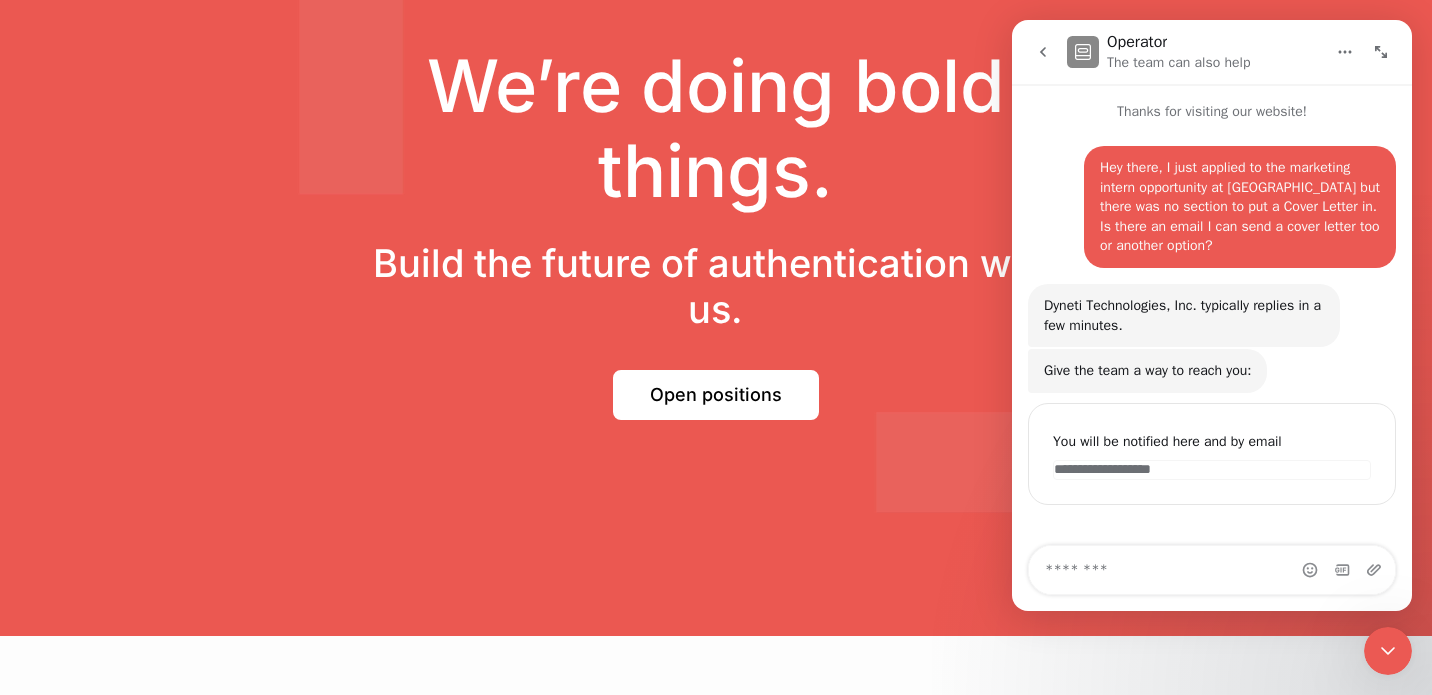 click on "Open positions" at bounding box center (716, 395) 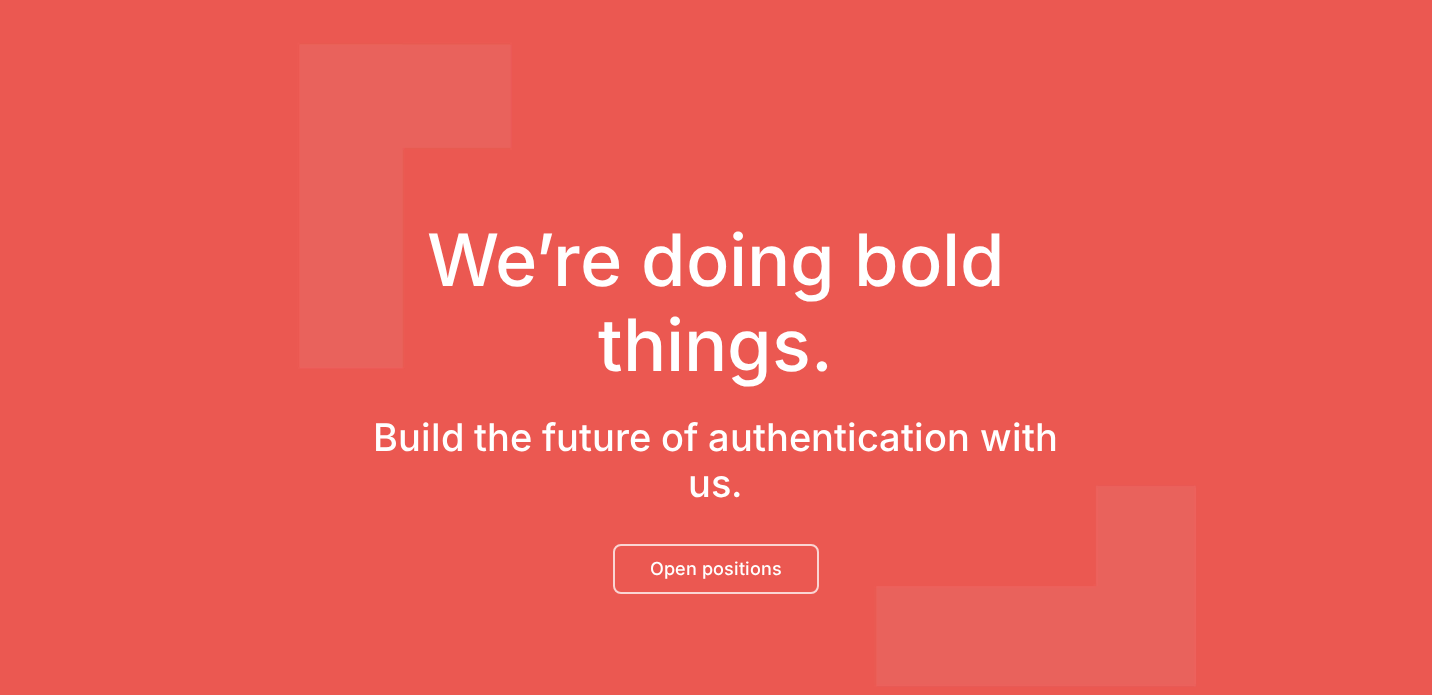 scroll, scrollTop: 174, scrollLeft: 0, axis: vertical 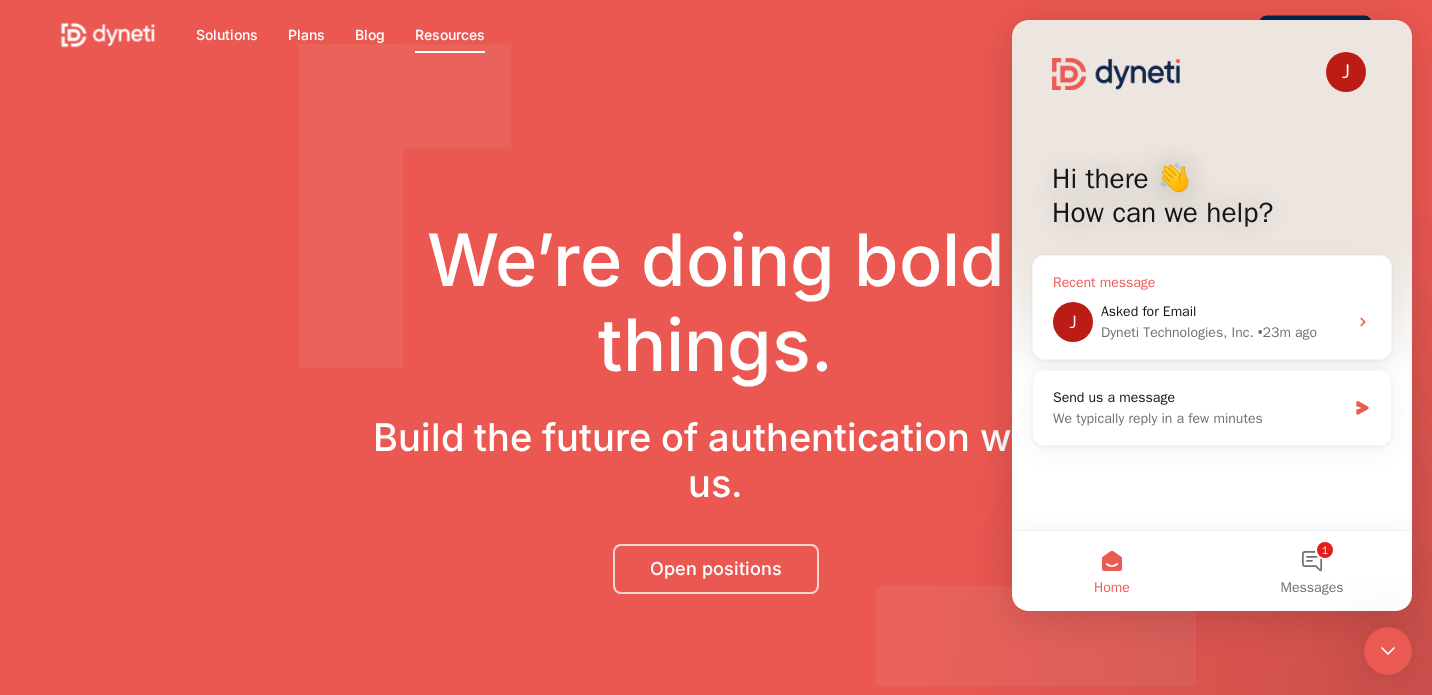 click on "Dyneti Technologies, Inc." at bounding box center [1177, 332] 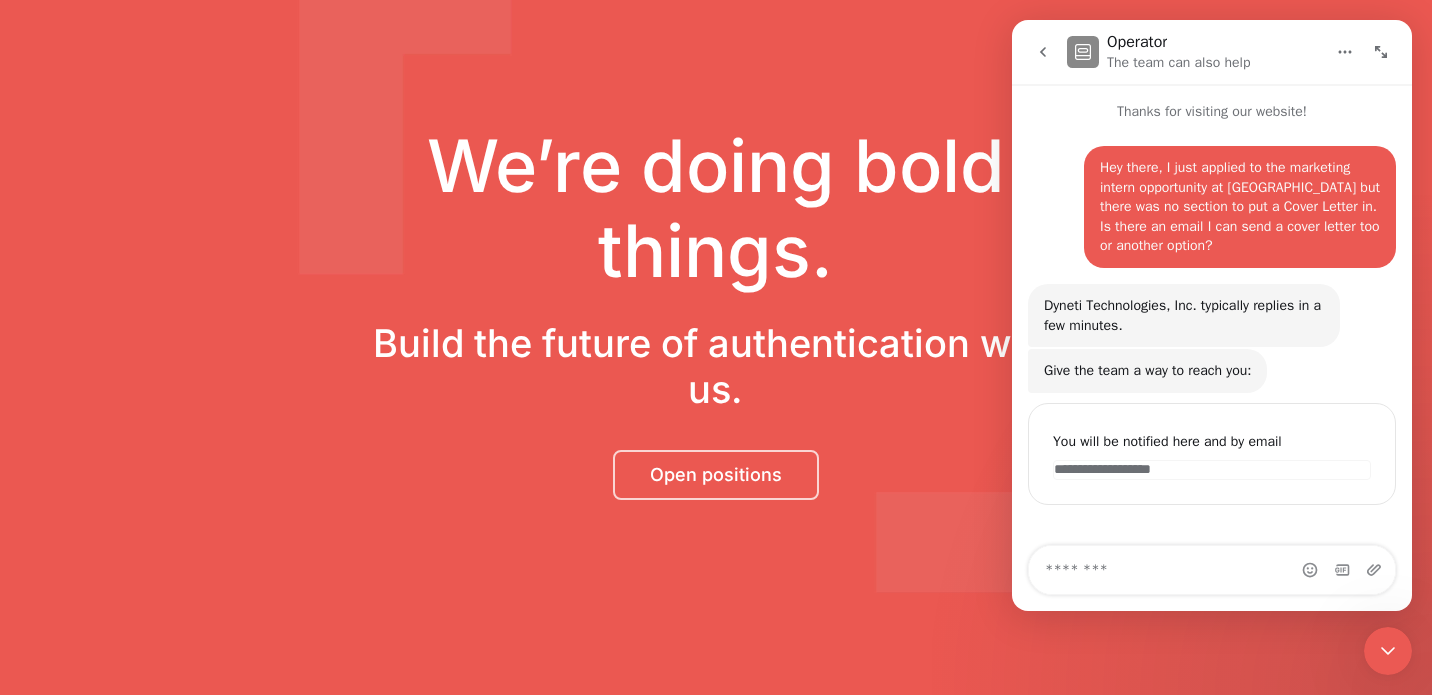 scroll, scrollTop: 137, scrollLeft: 0, axis: vertical 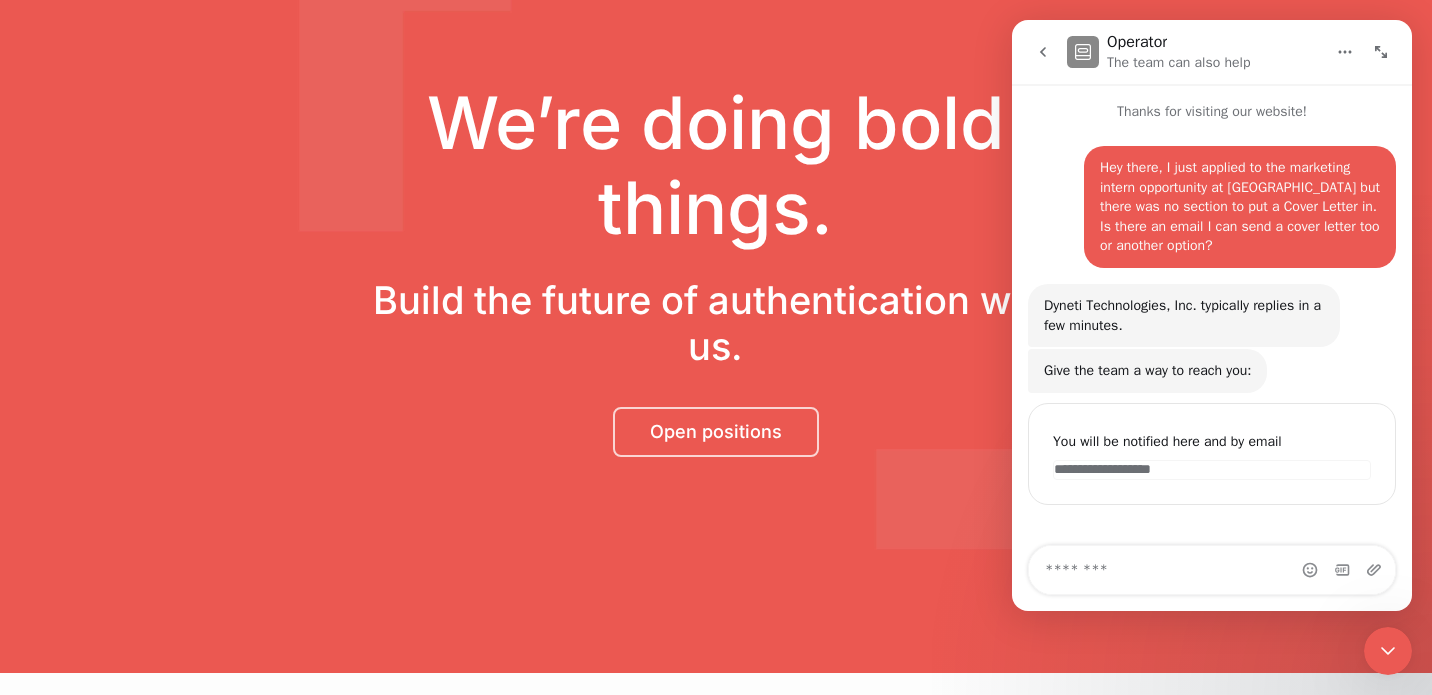 click 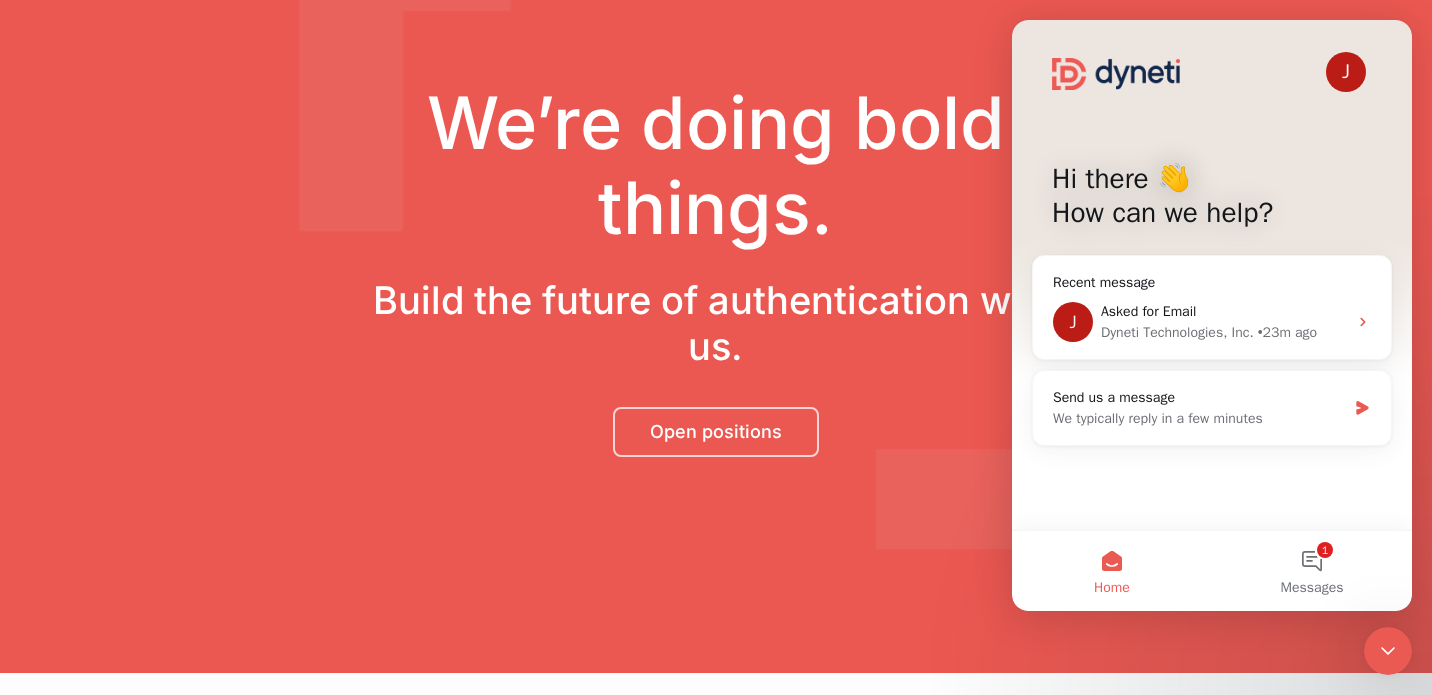 scroll, scrollTop: 0, scrollLeft: 0, axis: both 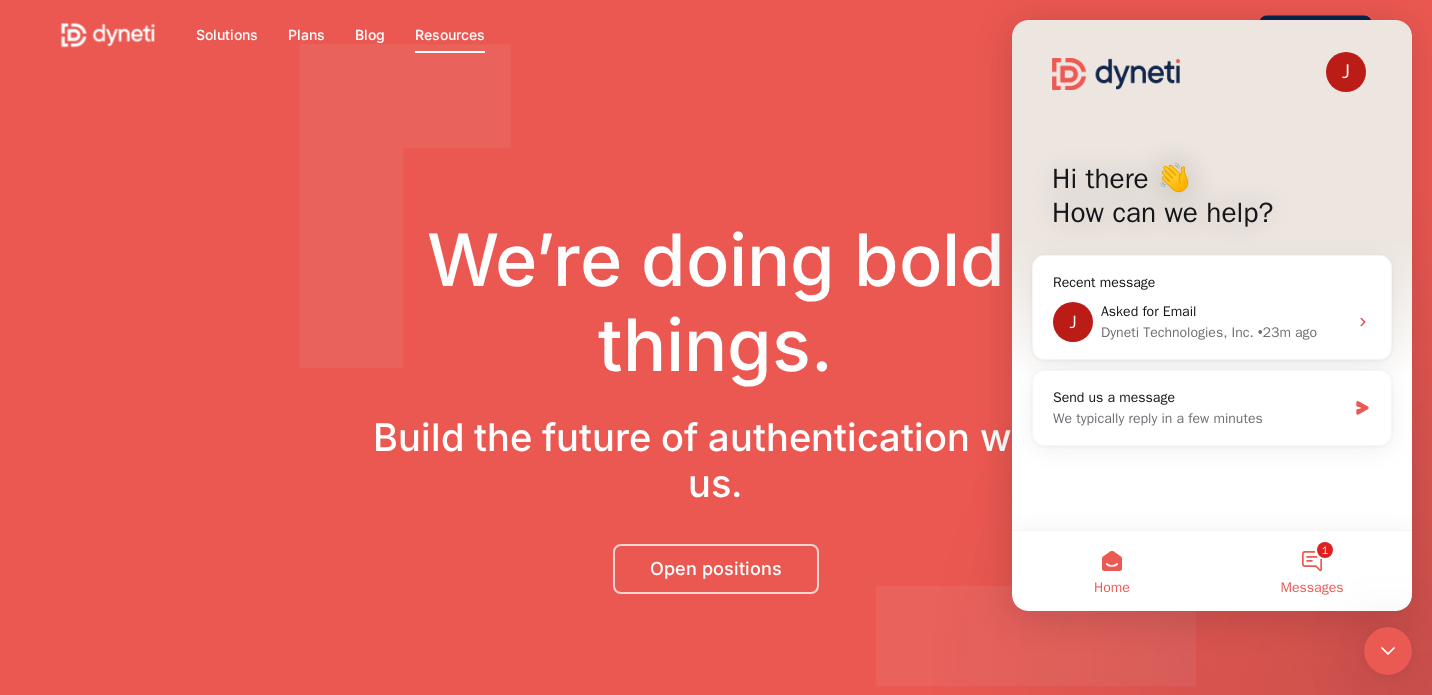 click on "1 Messages" at bounding box center [1312, 571] 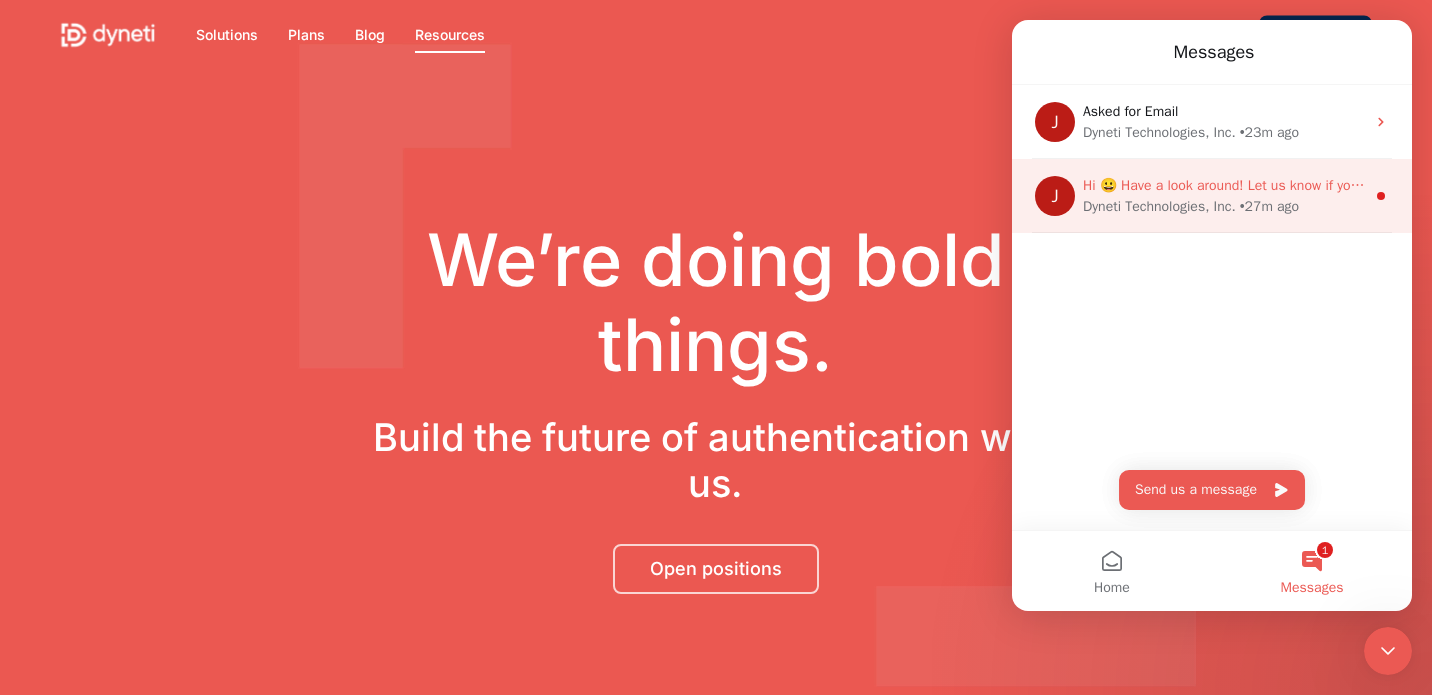 click on "•  27m ago" at bounding box center [1269, 206] 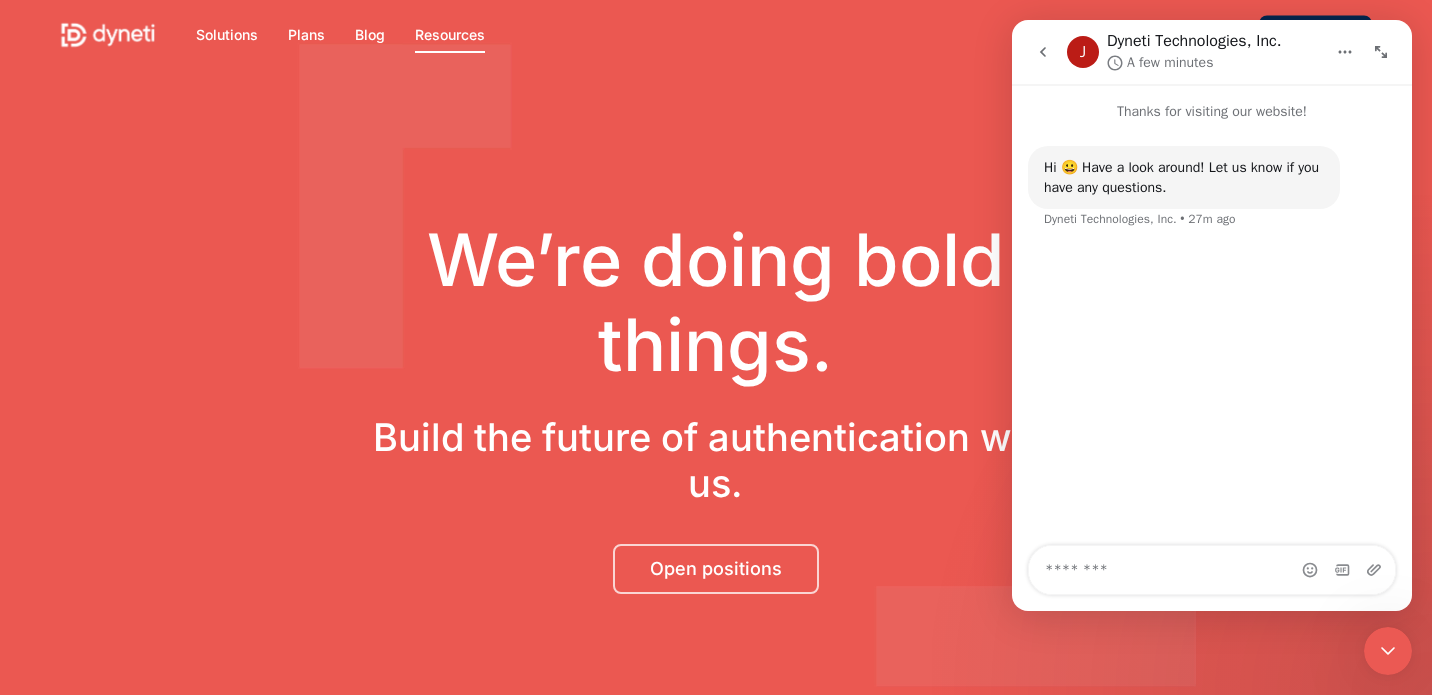 click 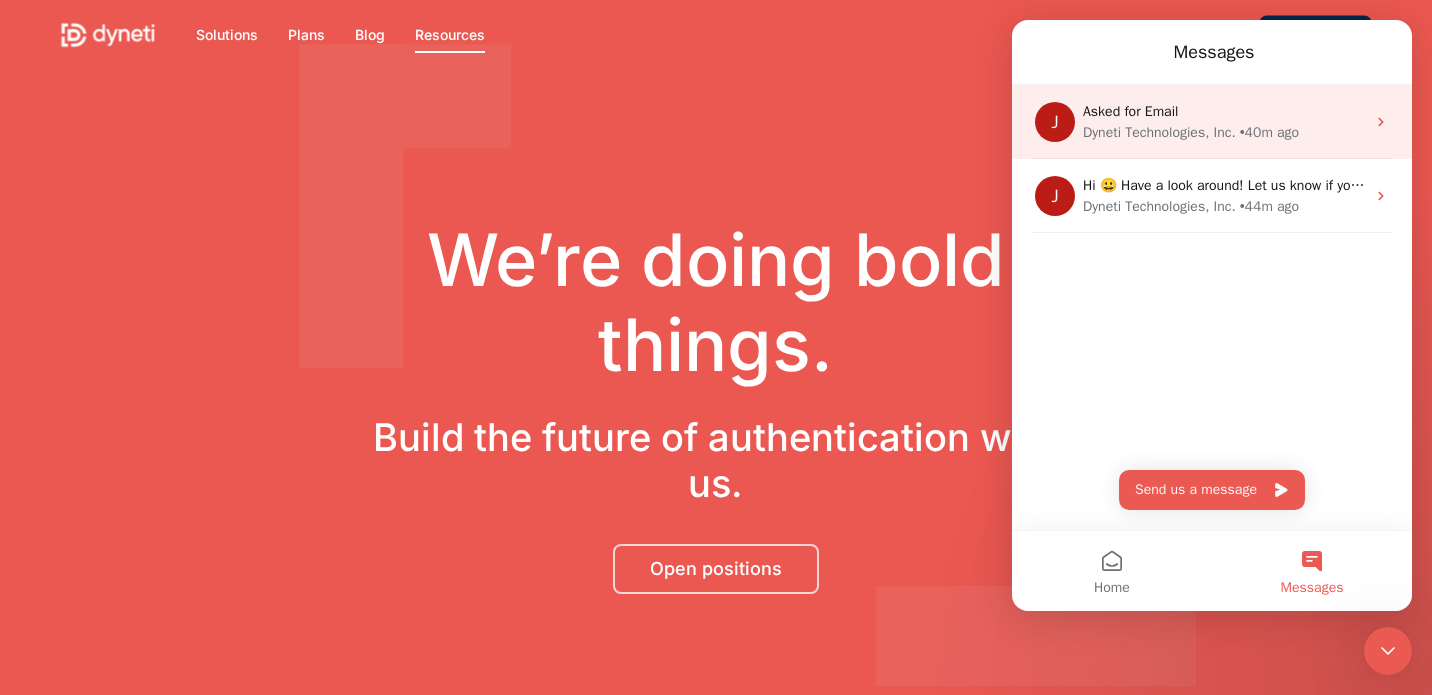 click on "Dyneti Technologies, Inc." at bounding box center [1159, 132] 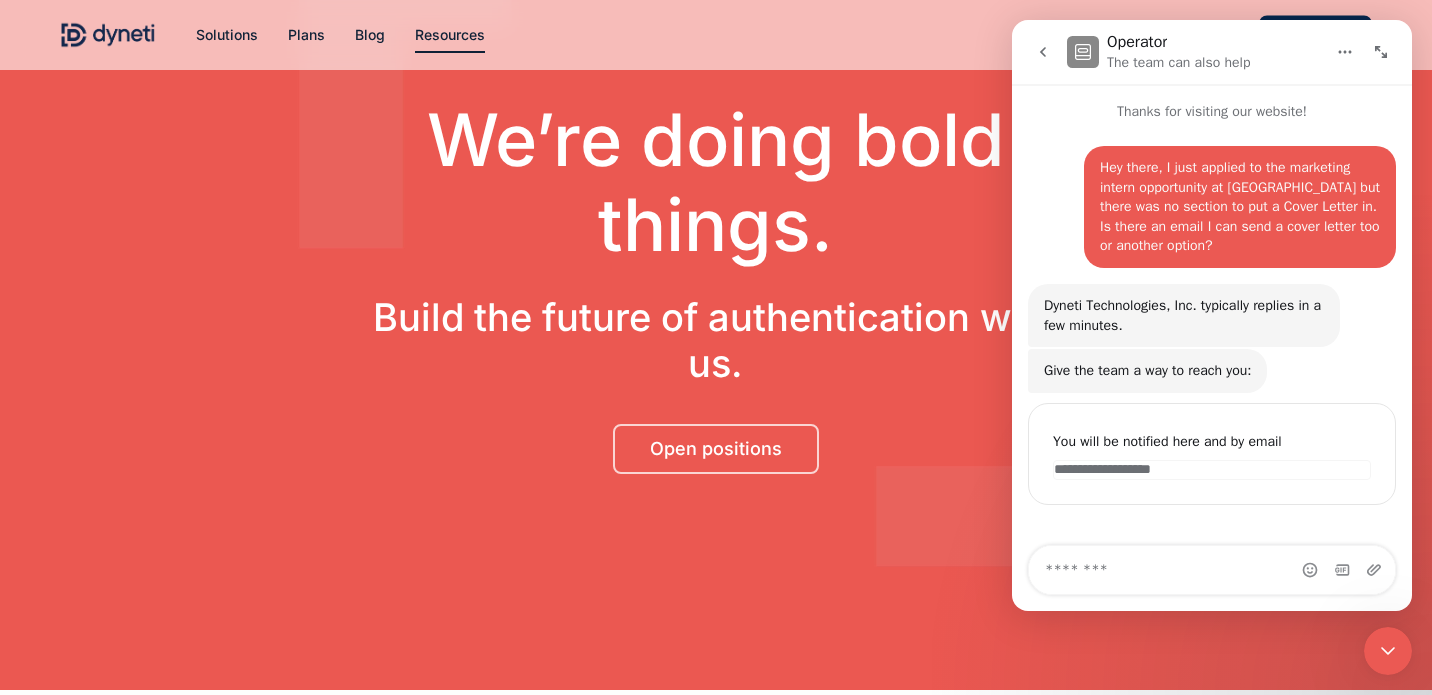 scroll, scrollTop: 79, scrollLeft: 0, axis: vertical 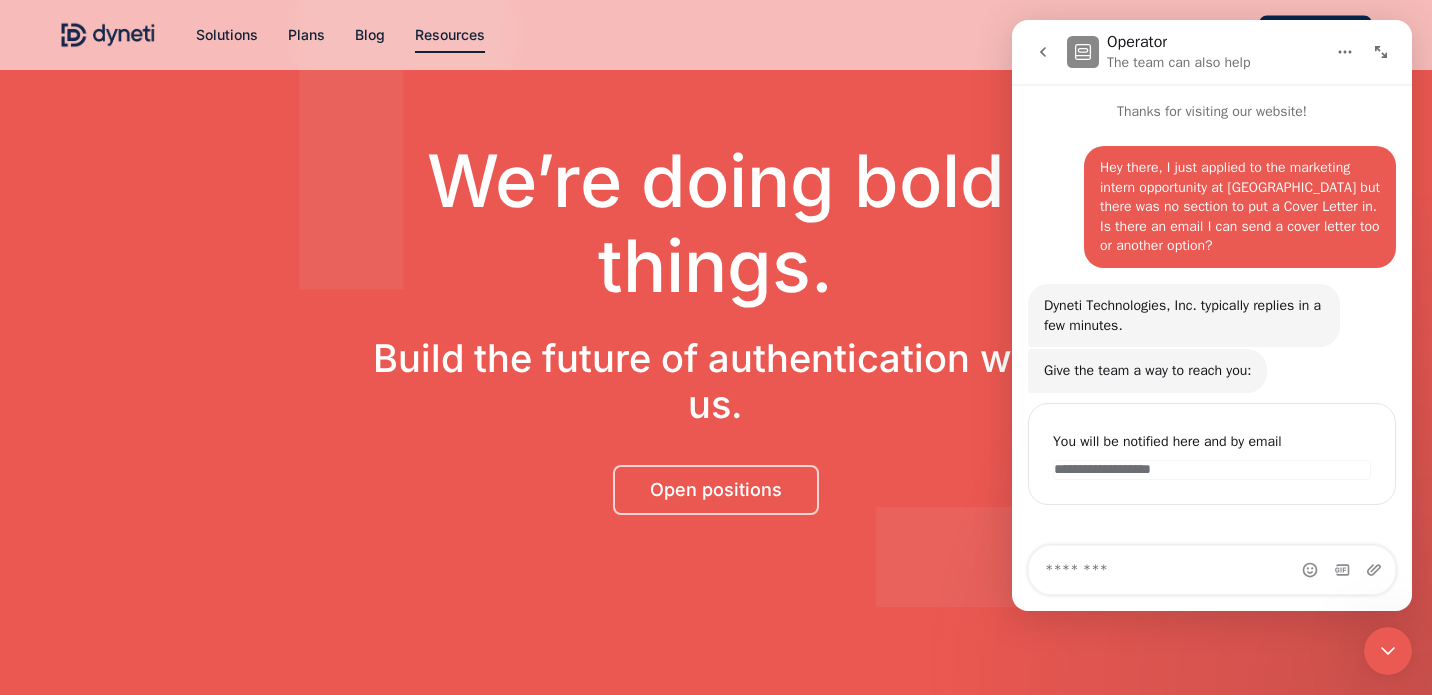 click at bounding box center [1043, 52] 